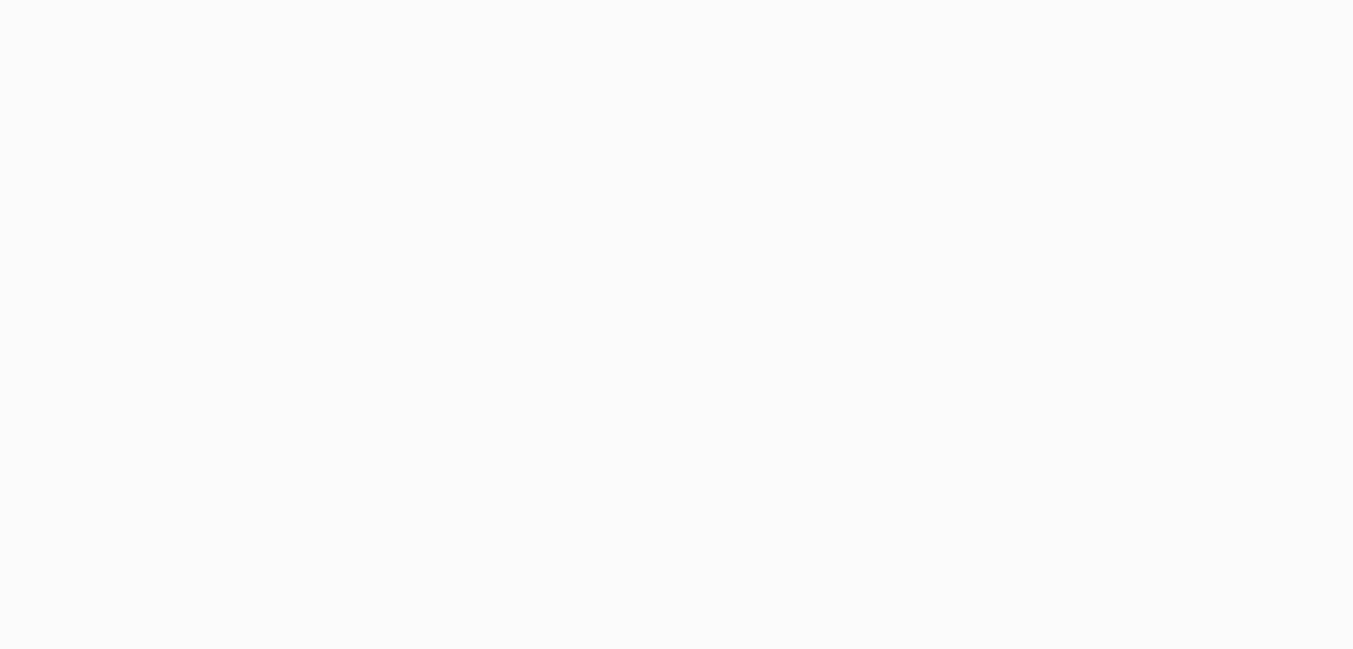scroll, scrollTop: 0, scrollLeft: 0, axis: both 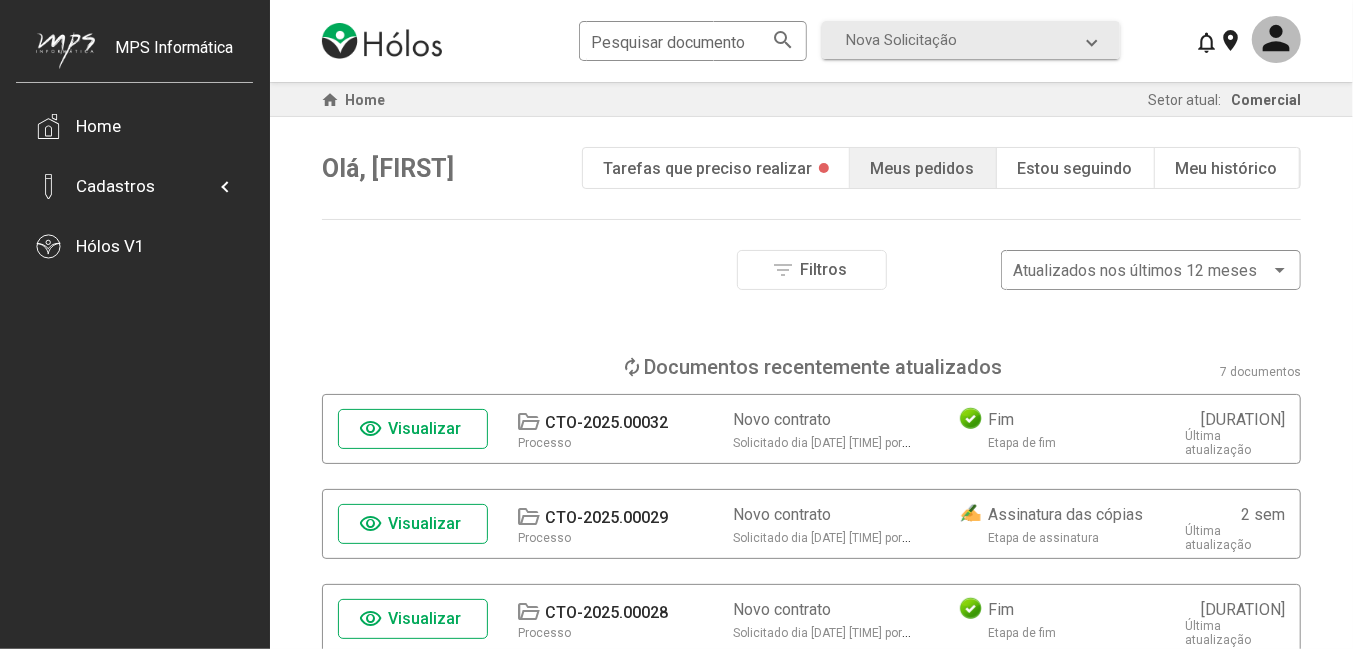 drag, startPoint x: 1105, startPoint y: 36, endPoint x: 1011, endPoint y: 150, distance: 147.75656 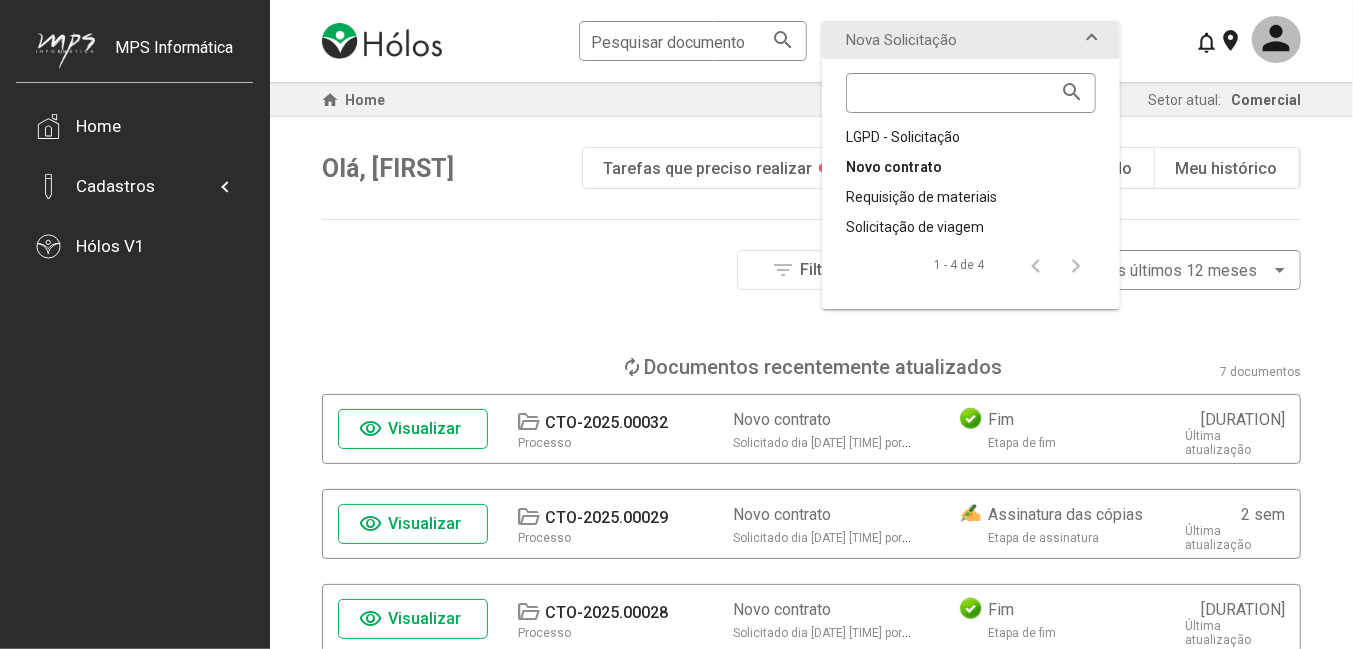 click on "Novo contrato" at bounding box center (971, 167) 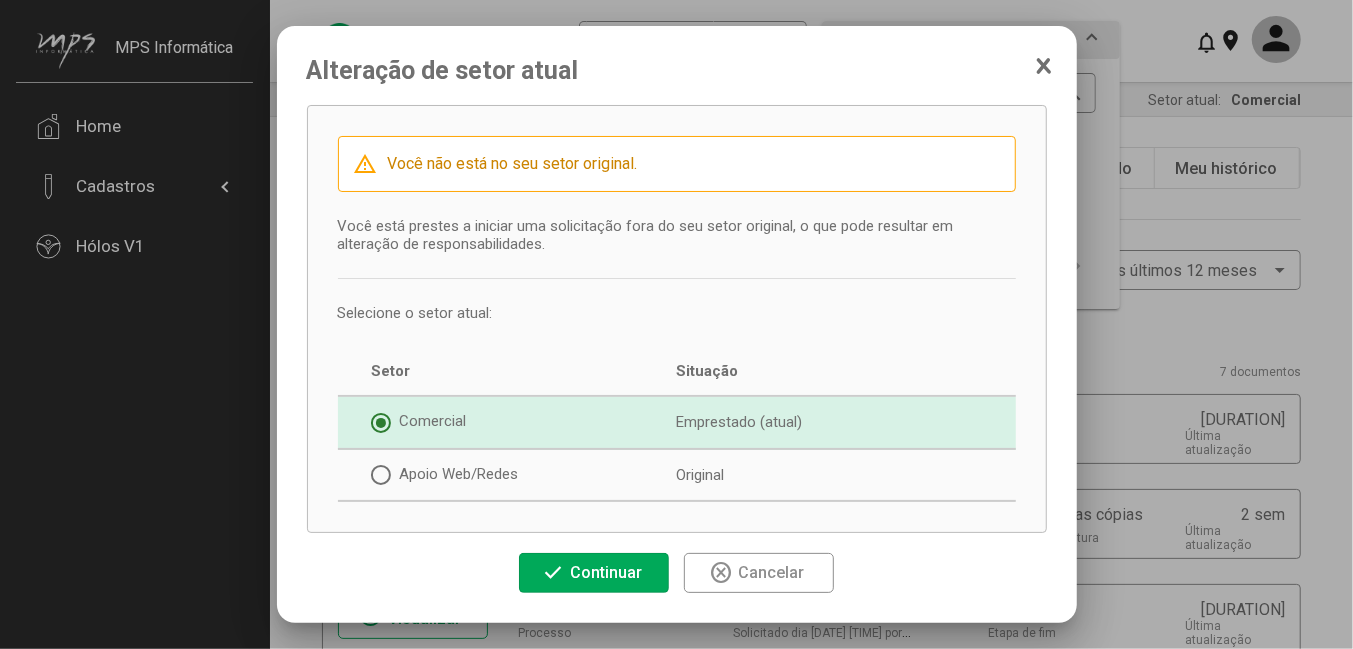 click on "Continuar" at bounding box center [606, 572] 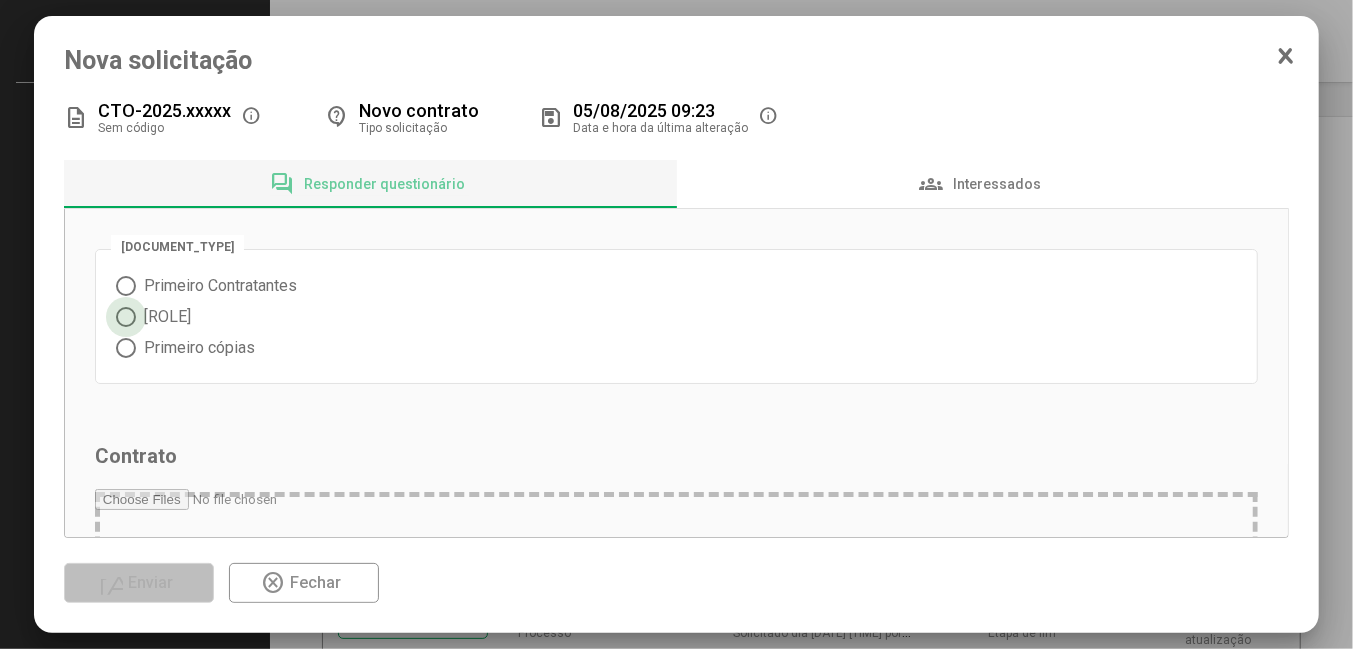 click at bounding box center (126, 317) 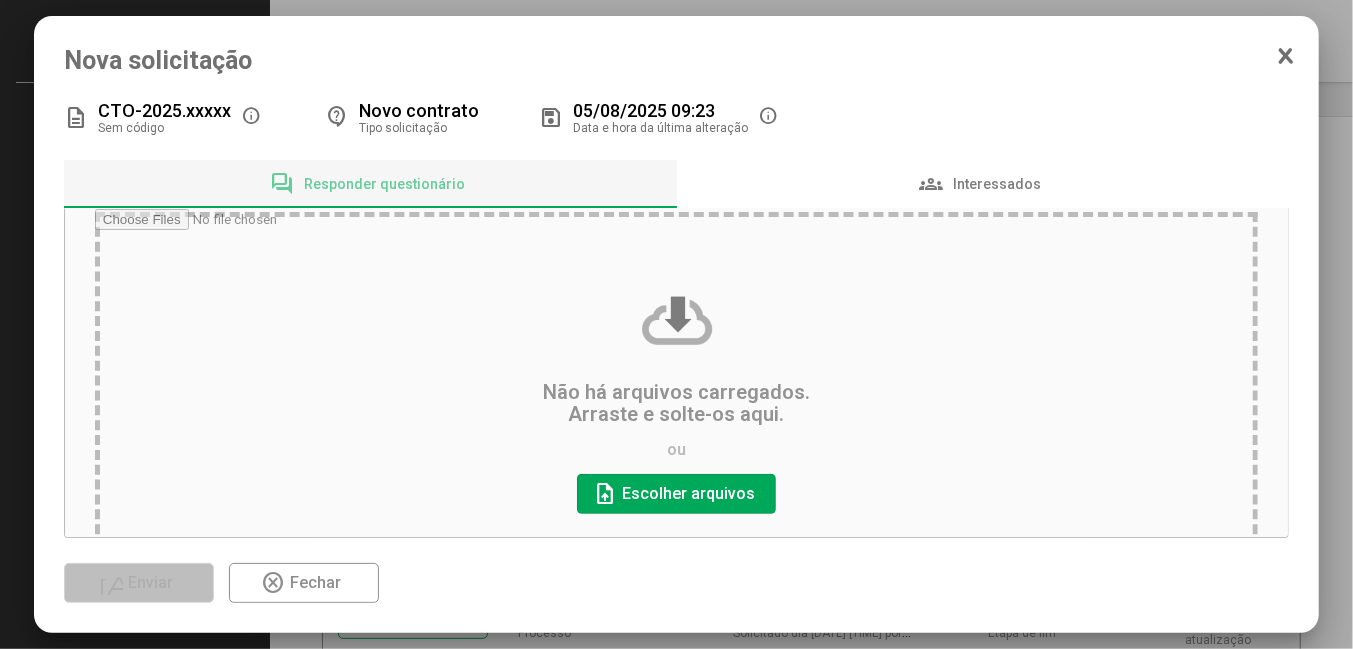 scroll, scrollTop: 300, scrollLeft: 0, axis: vertical 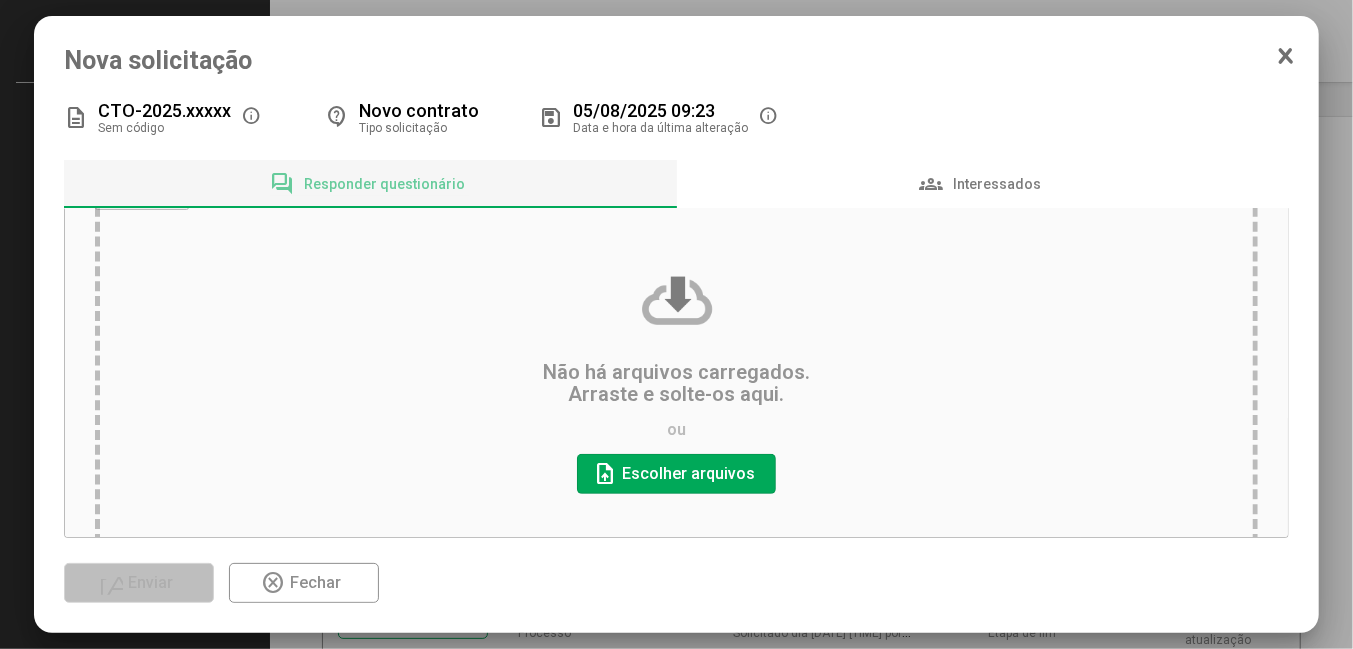 click at bounding box center [676, 379] 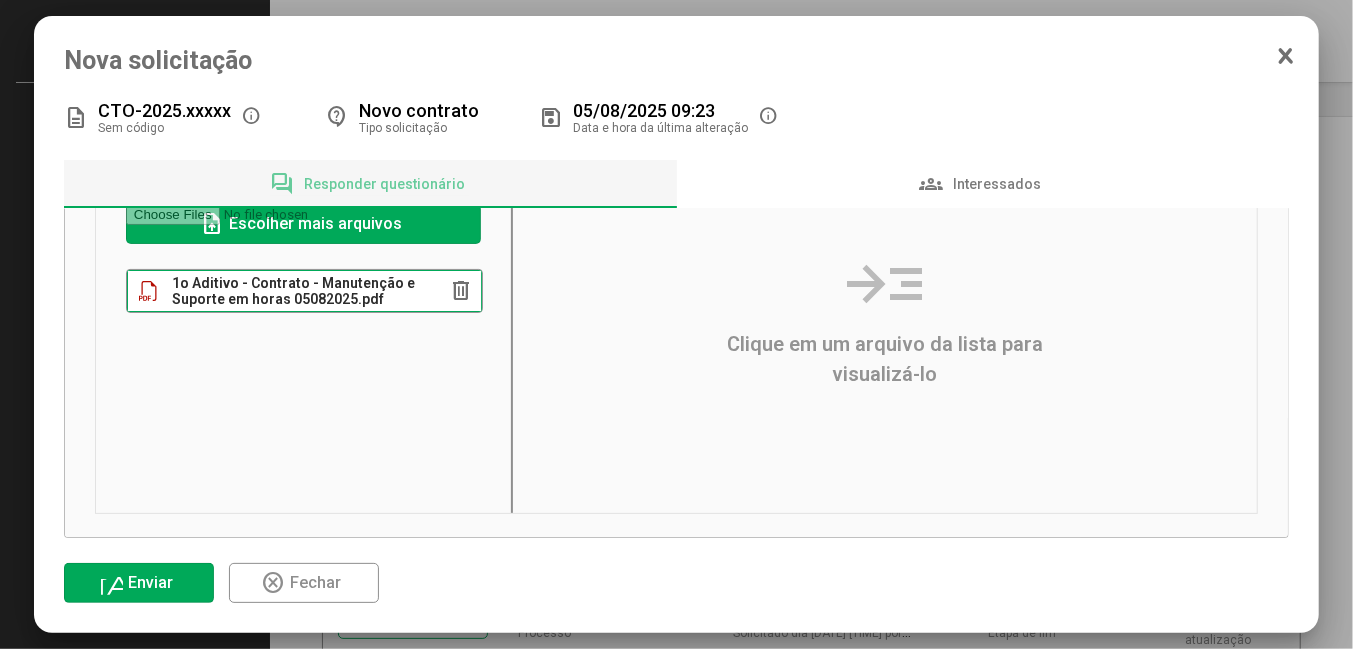 click on "1o Aditivo - Contrato - Manutenção e Suporte em horas 05082025.pdf" at bounding box center [306, 291] 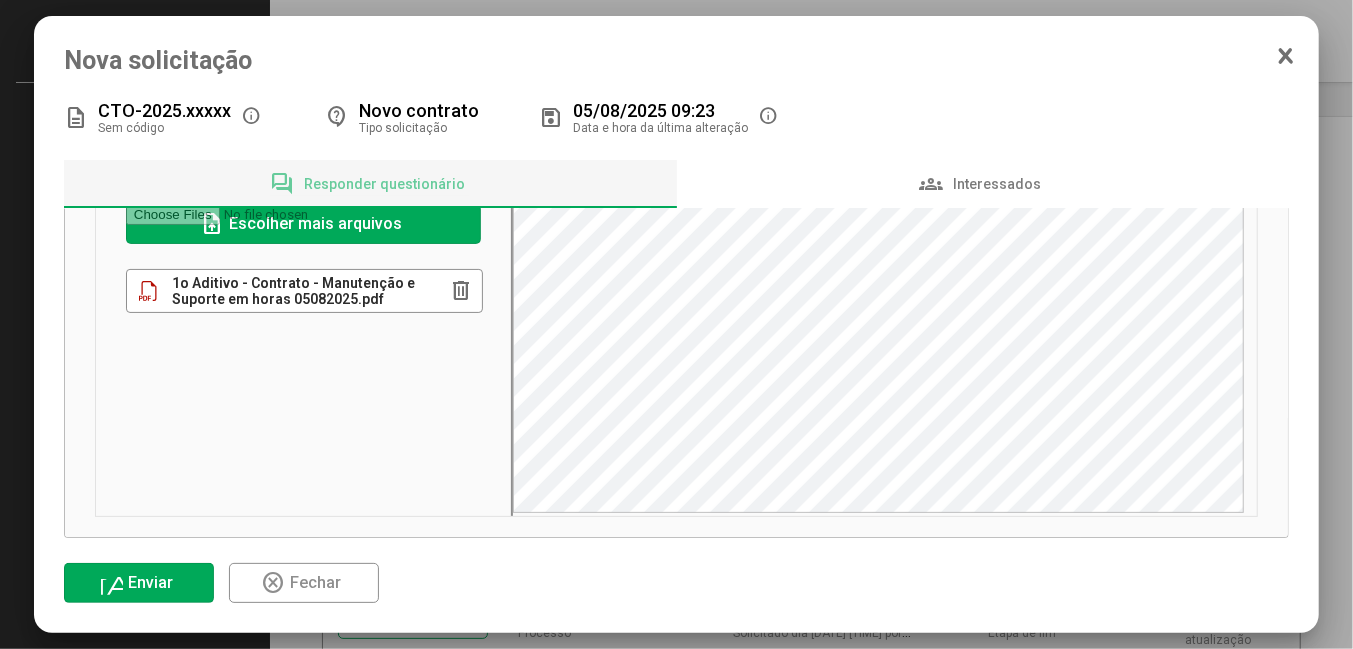 click on "Formato assinatura    Primeiro Contratantes     Primeiro Testemunhas     Primeiro cópias  Contrato view_headline view_agenda  upload_file  Escolher mais arquivos 1o Aditivo - Contrato - Manutenção e Suporte em horas 05082025.pdf  delete" at bounding box center [676, 373] 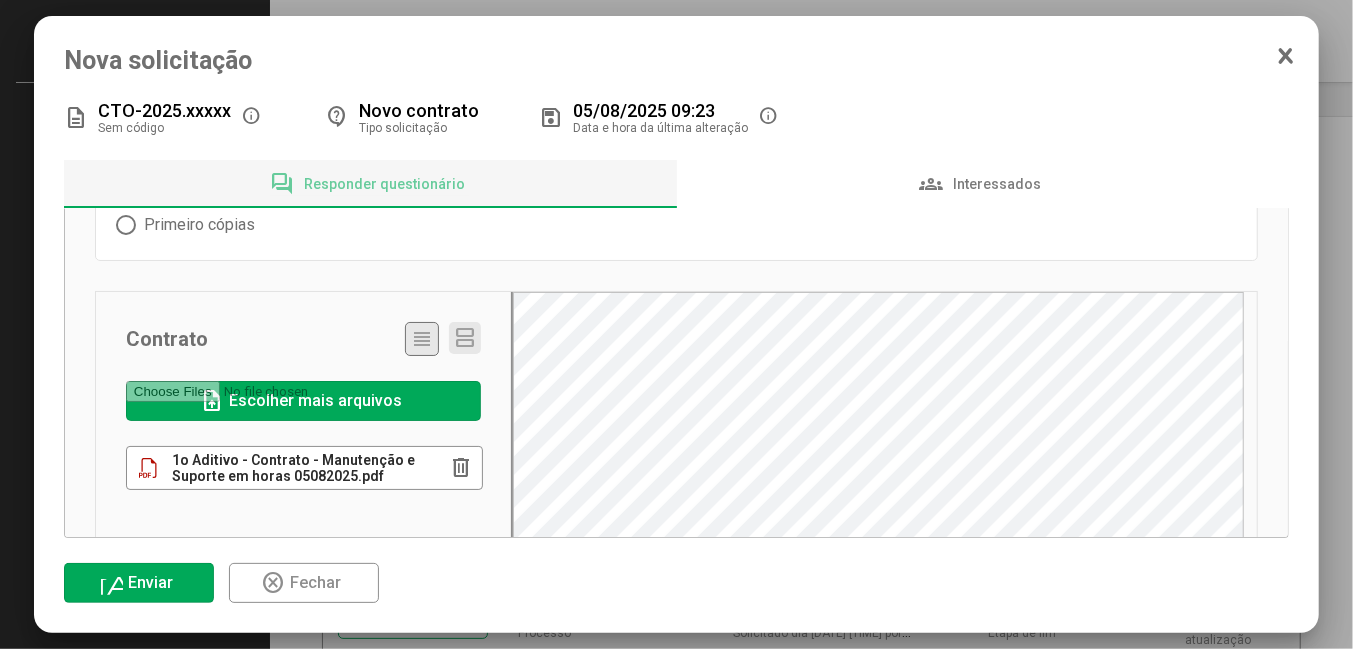 scroll, scrollTop: 0, scrollLeft: 0, axis: both 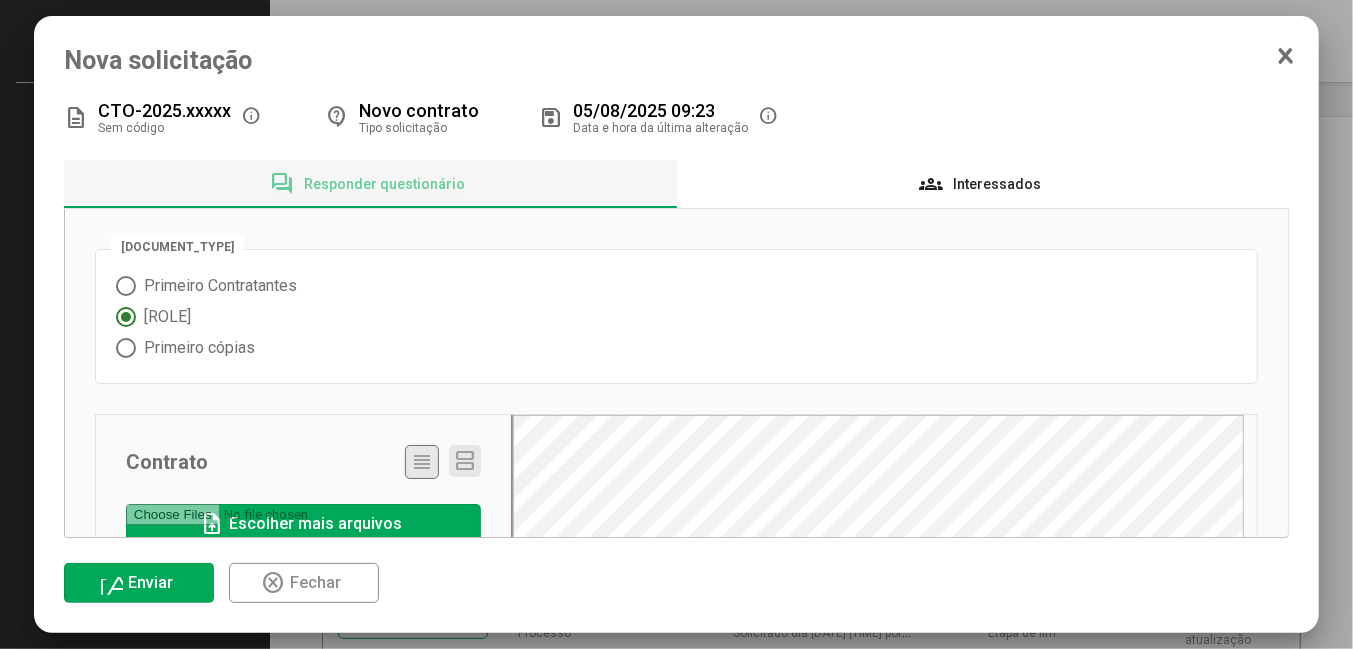 click on "Interessados" at bounding box center [997, 184] 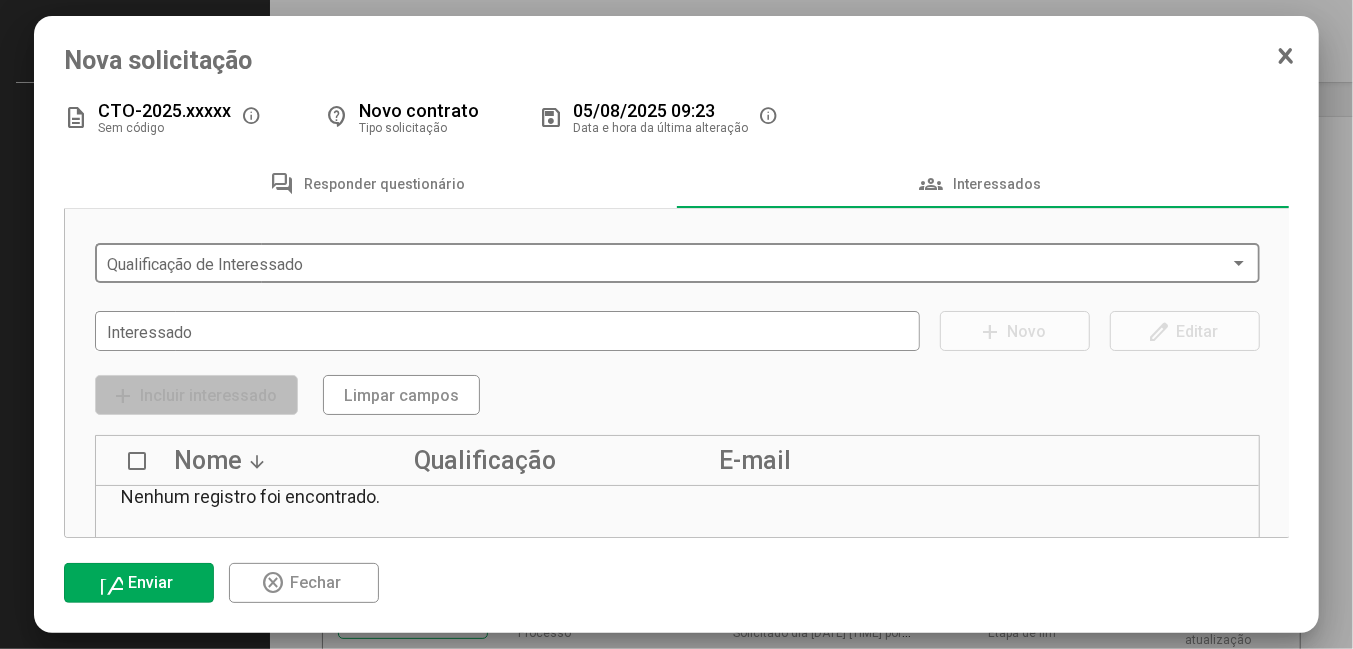 click at bounding box center [668, 264] 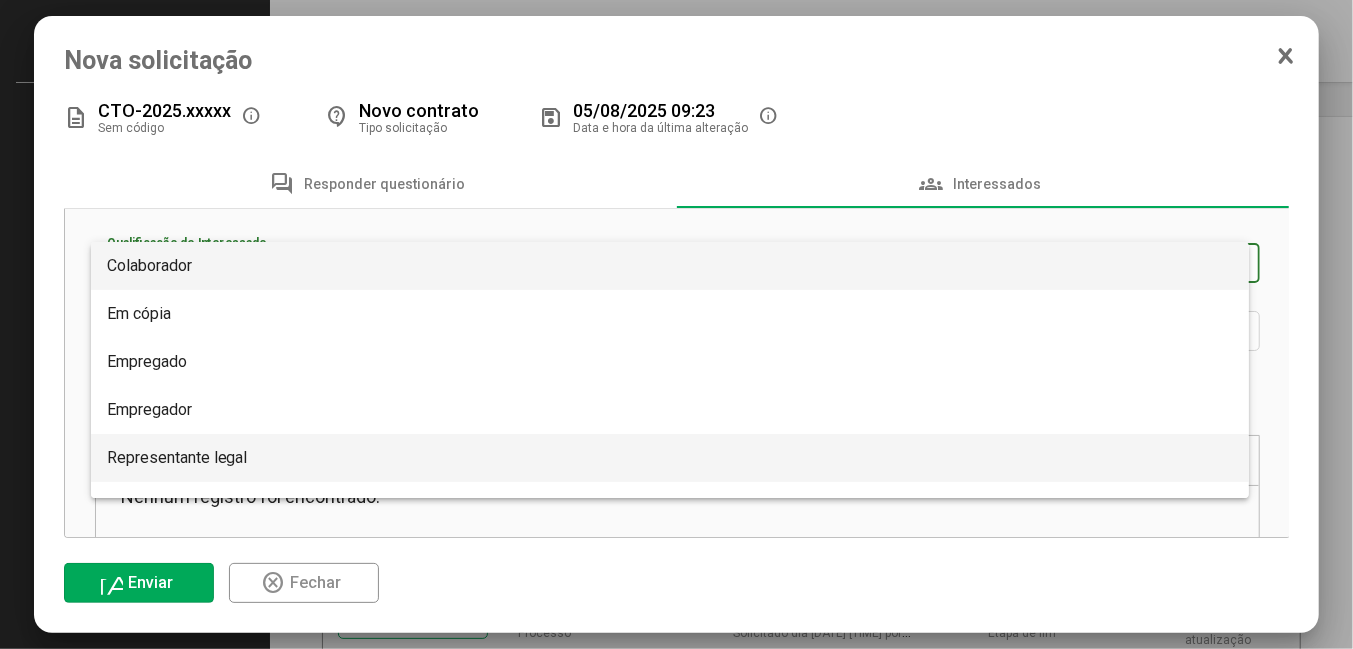 click on "Representante legal" at bounding box center (177, 457) 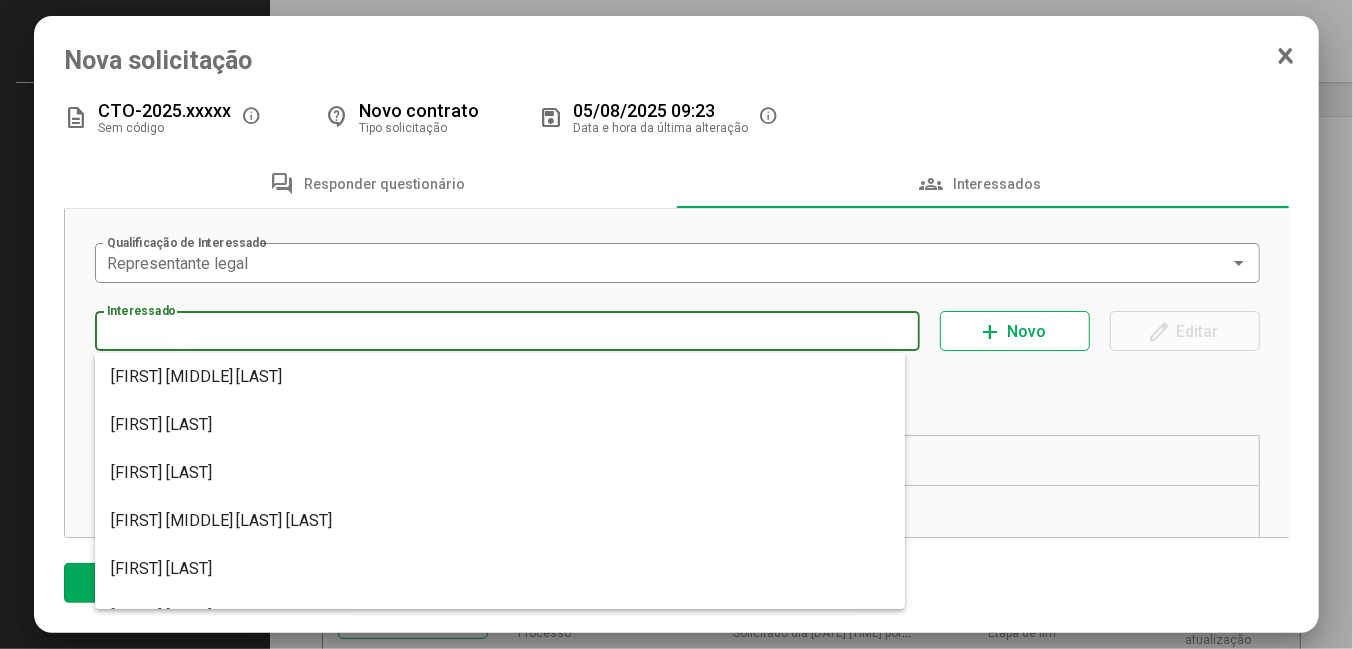 click on "Interessado" at bounding box center (507, 332) 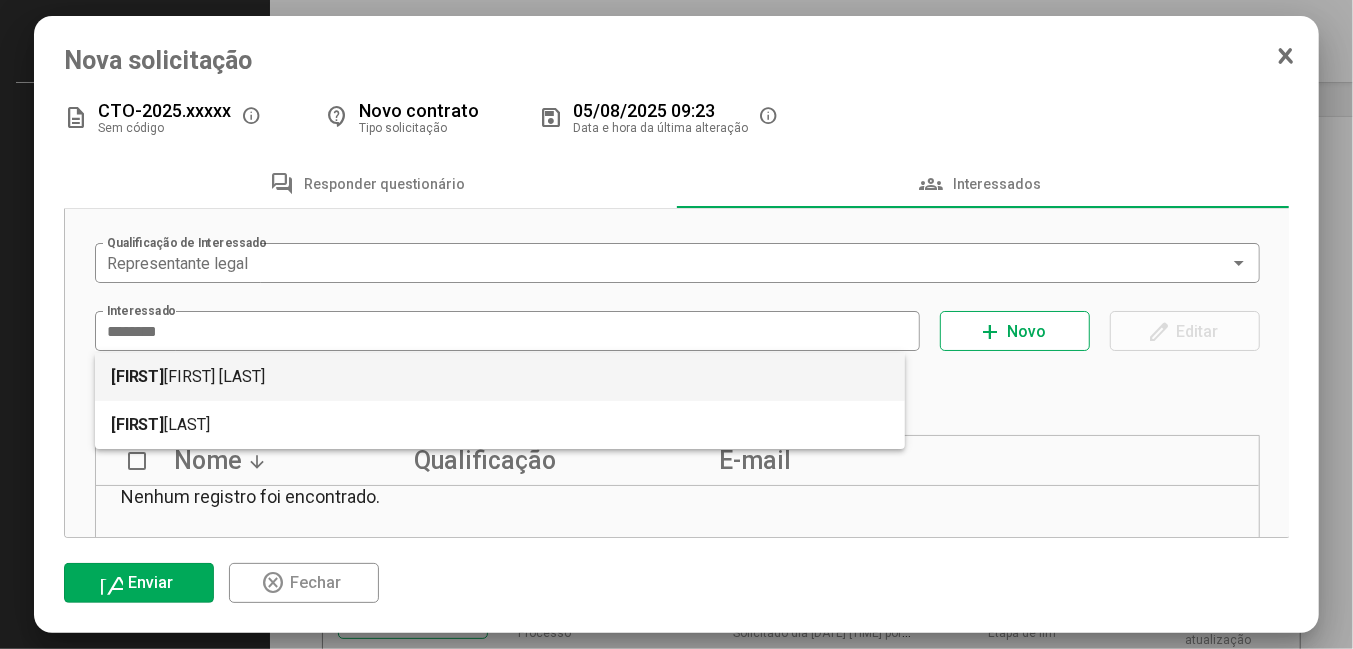 click on "[FIRST] [LAST]" at bounding box center (500, 377) 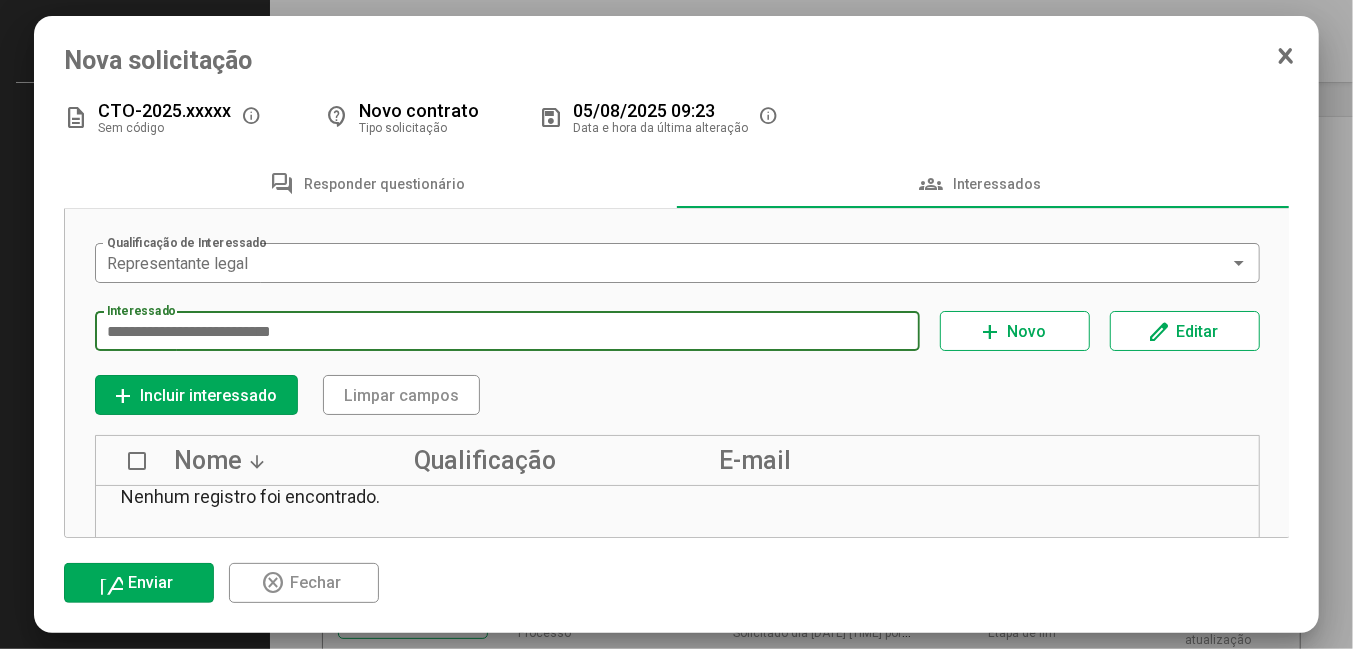 click on "Incluir interessado" at bounding box center [208, 395] 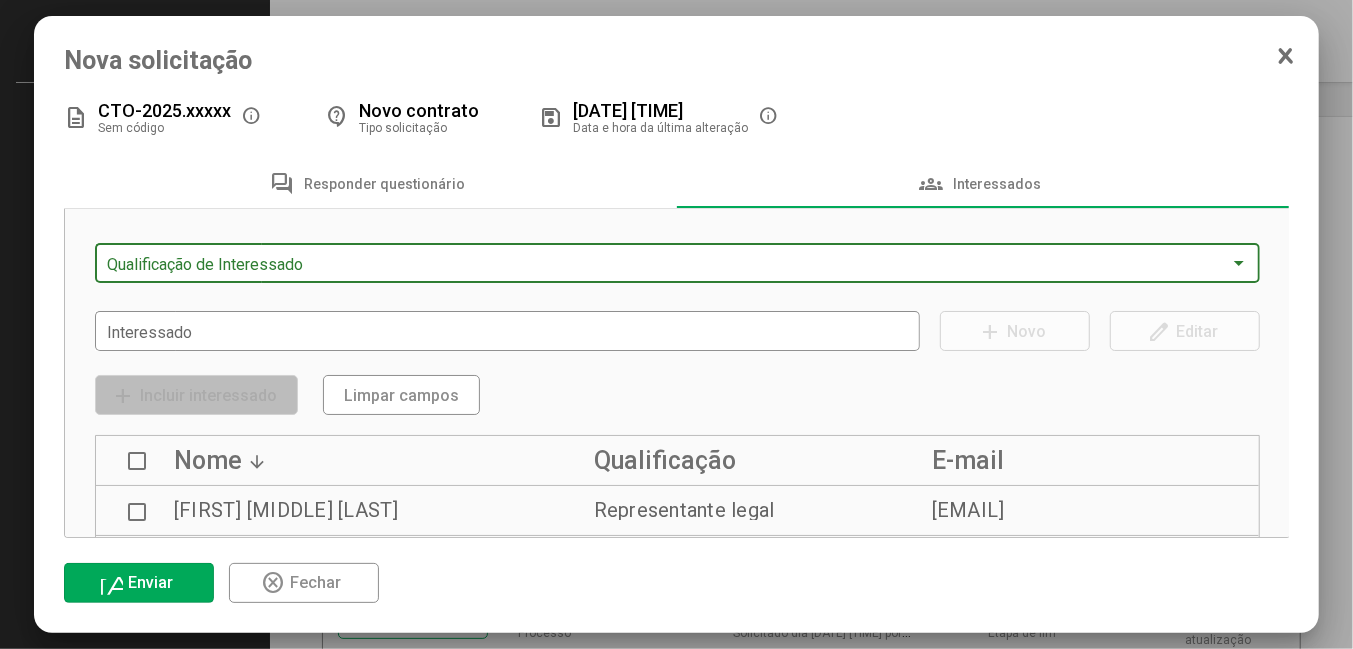 click at bounding box center [668, 264] 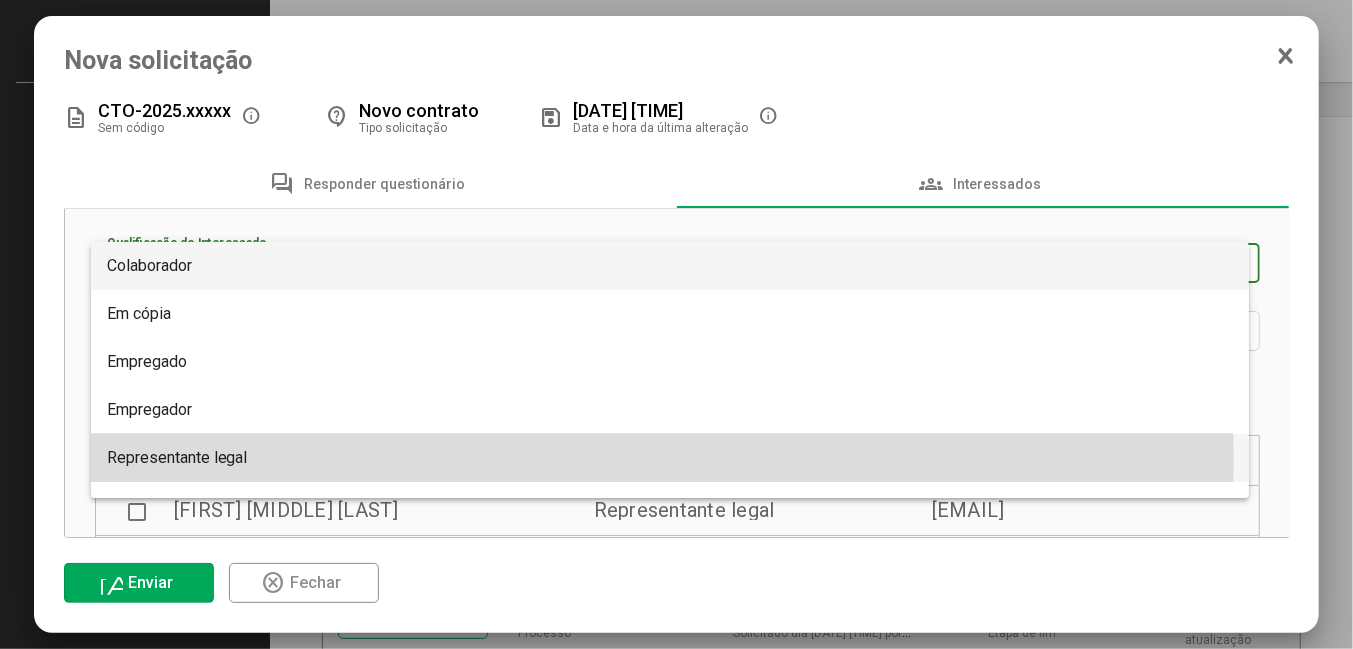 click on "Representante legal" at bounding box center [177, 457] 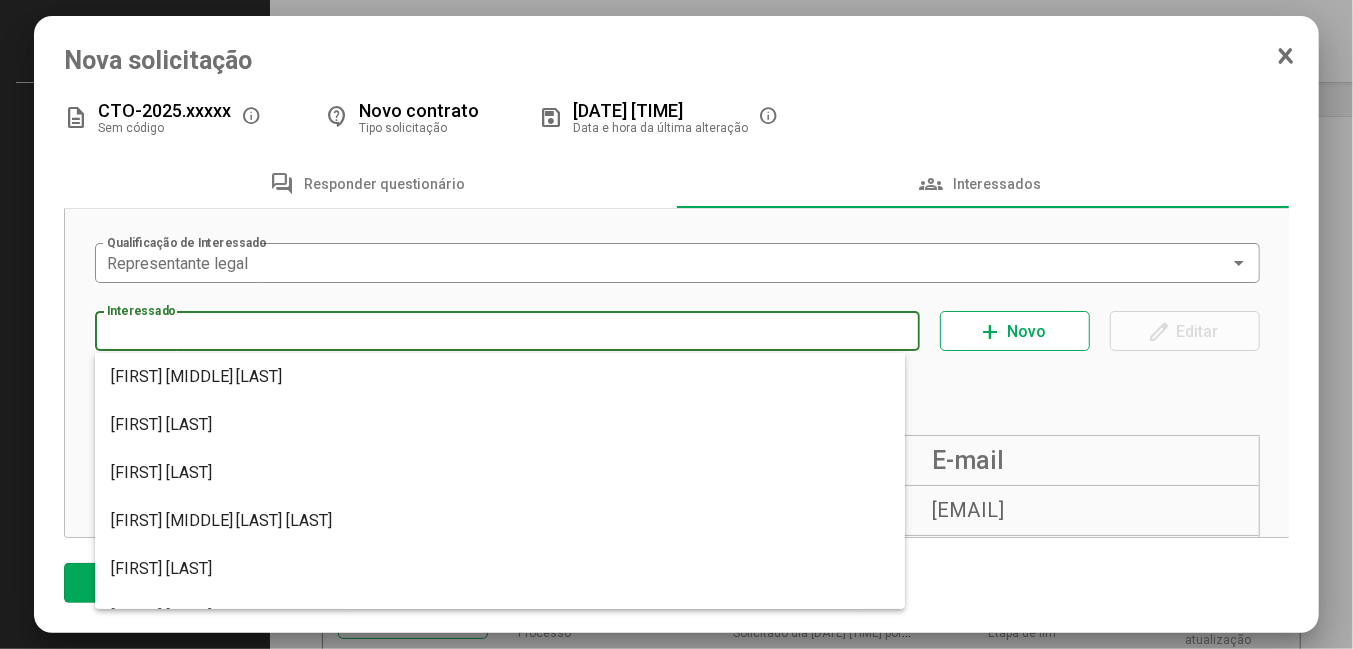 click on "Interessado" at bounding box center (507, 332) 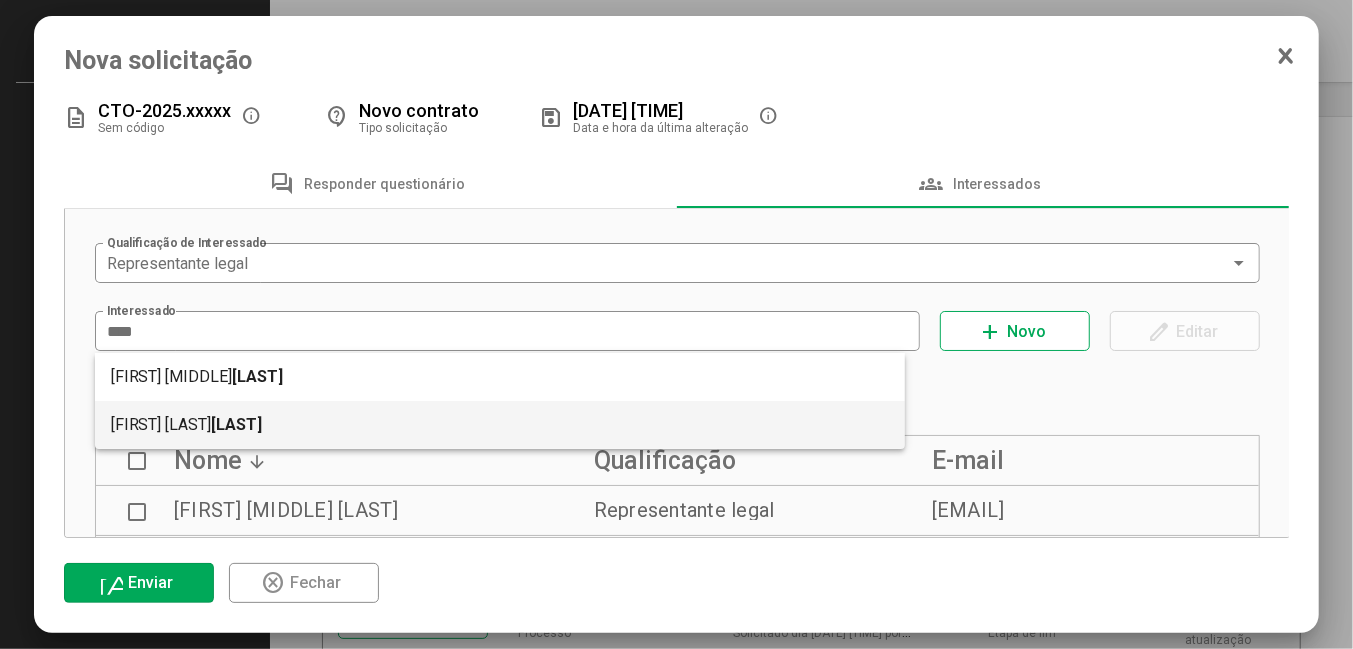 click on "[LAST]" at bounding box center (237, 425) 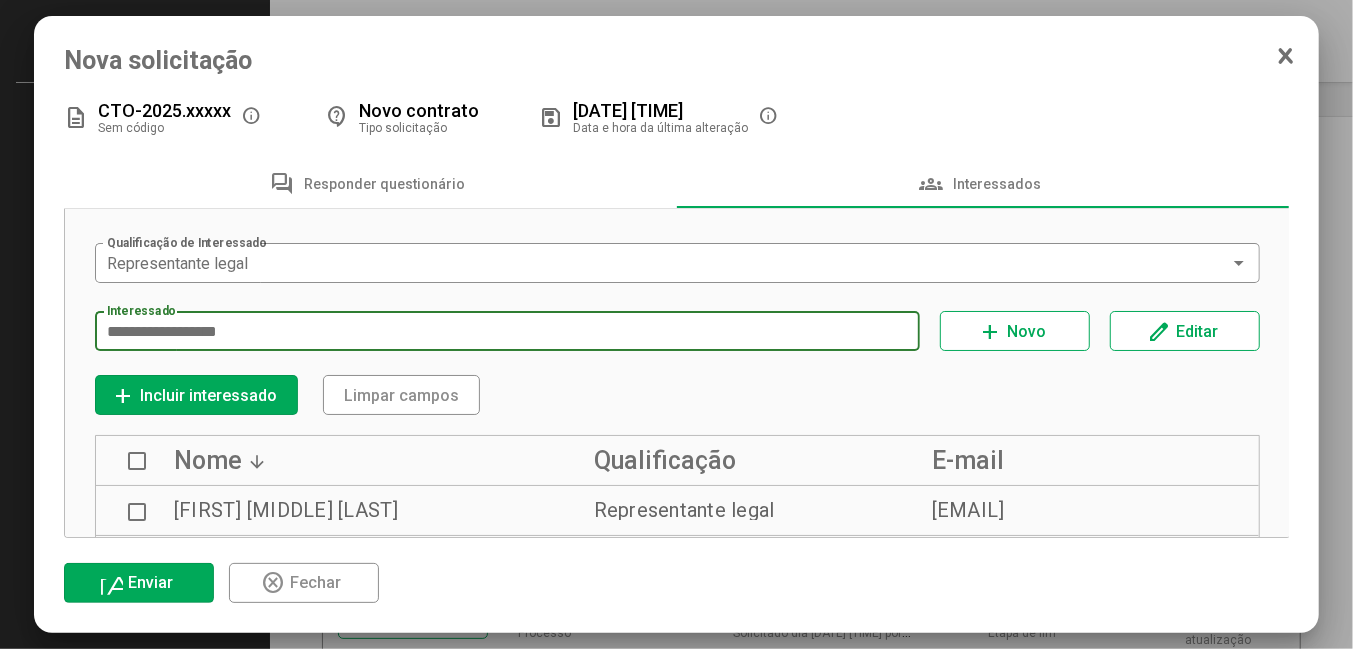 click on "Incluir interessado" at bounding box center [208, 395] 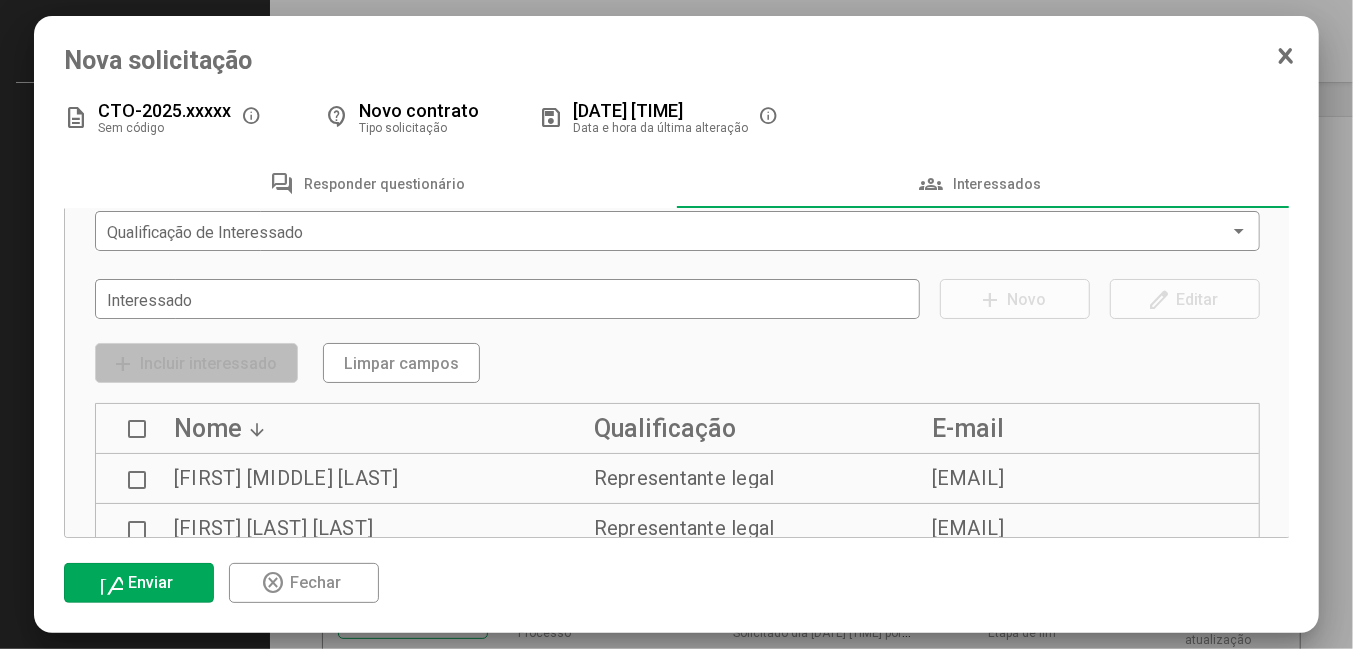scroll, scrollTop: 0, scrollLeft: 0, axis: both 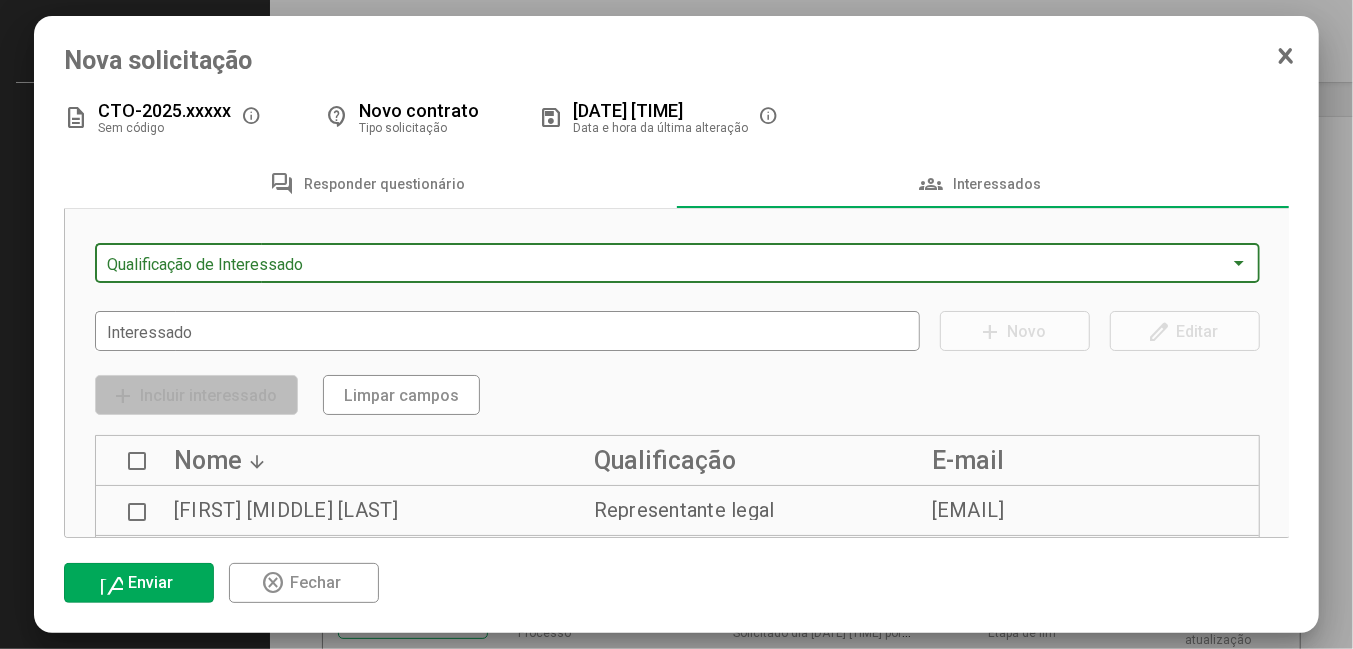 click at bounding box center (668, 264) 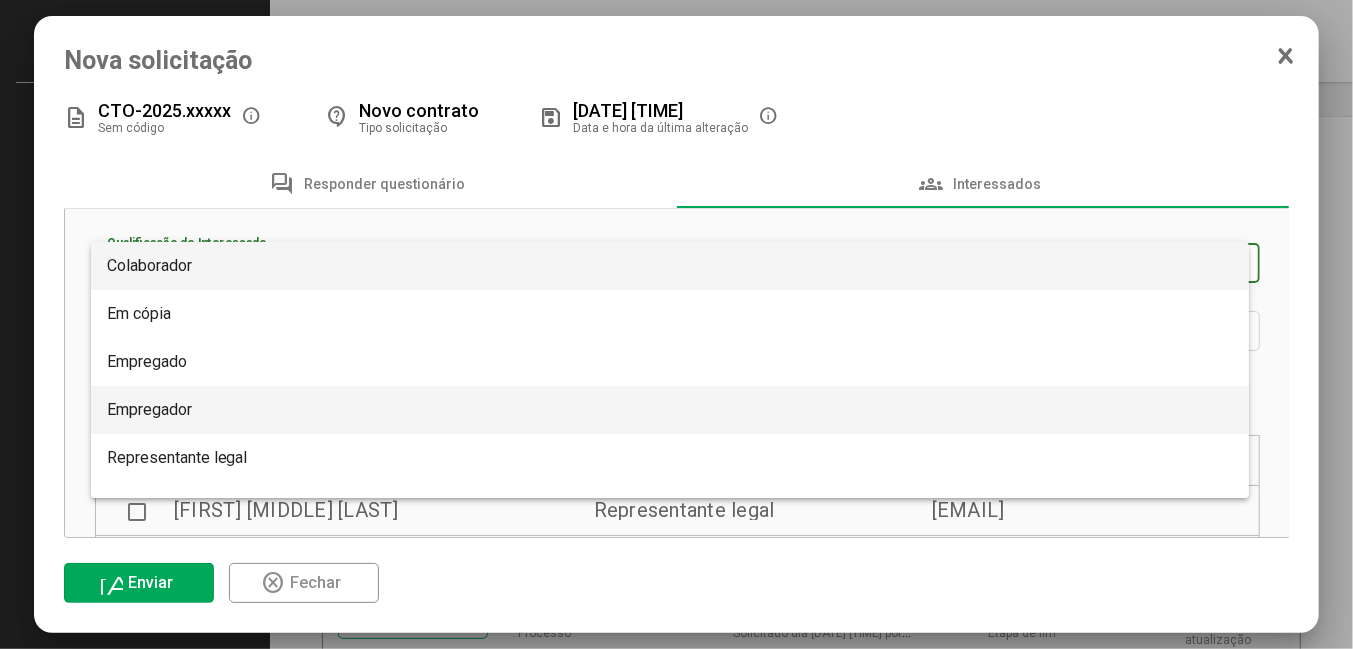 scroll, scrollTop: 31, scrollLeft: 0, axis: vertical 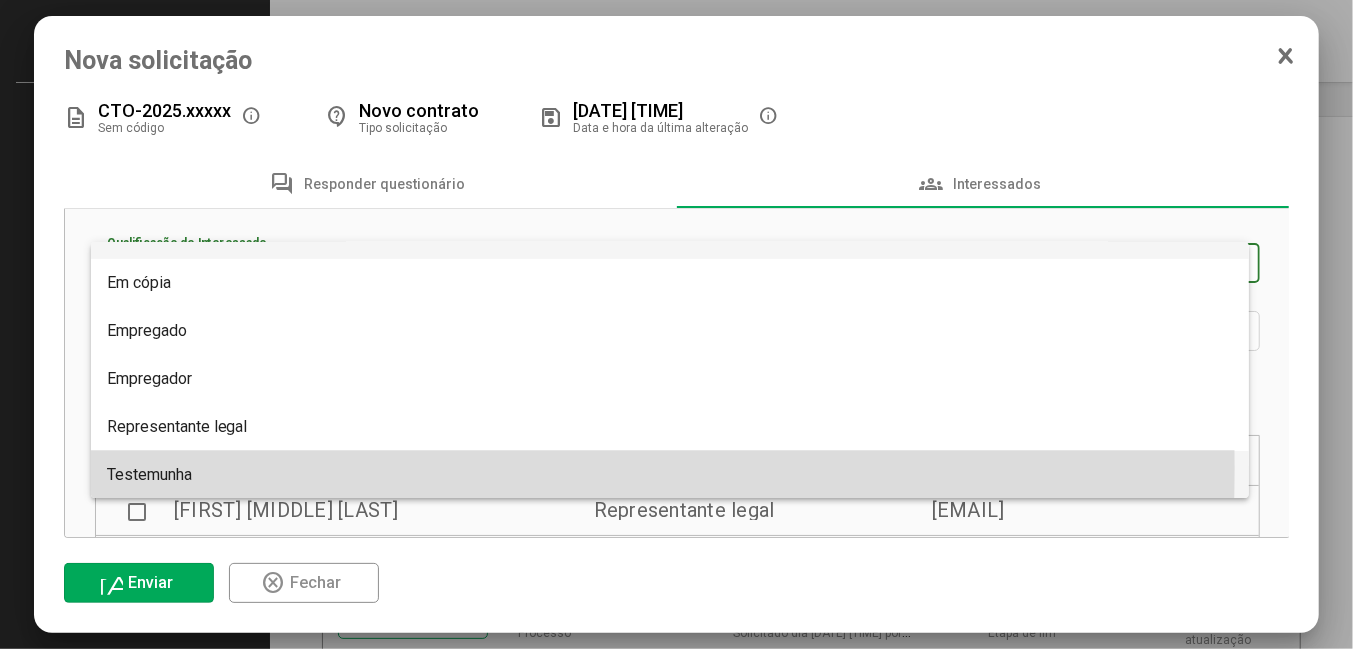 click on "Testemunha" at bounding box center [149, 474] 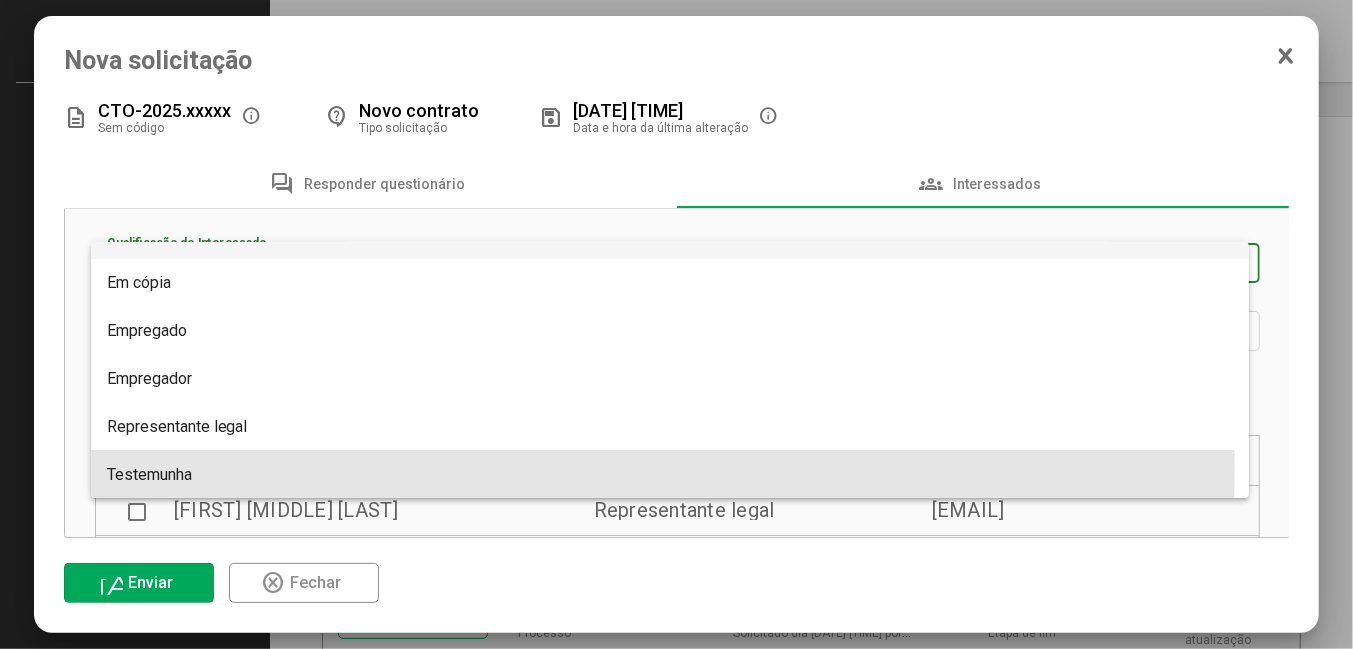 scroll, scrollTop: 32, scrollLeft: 0, axis: vertical 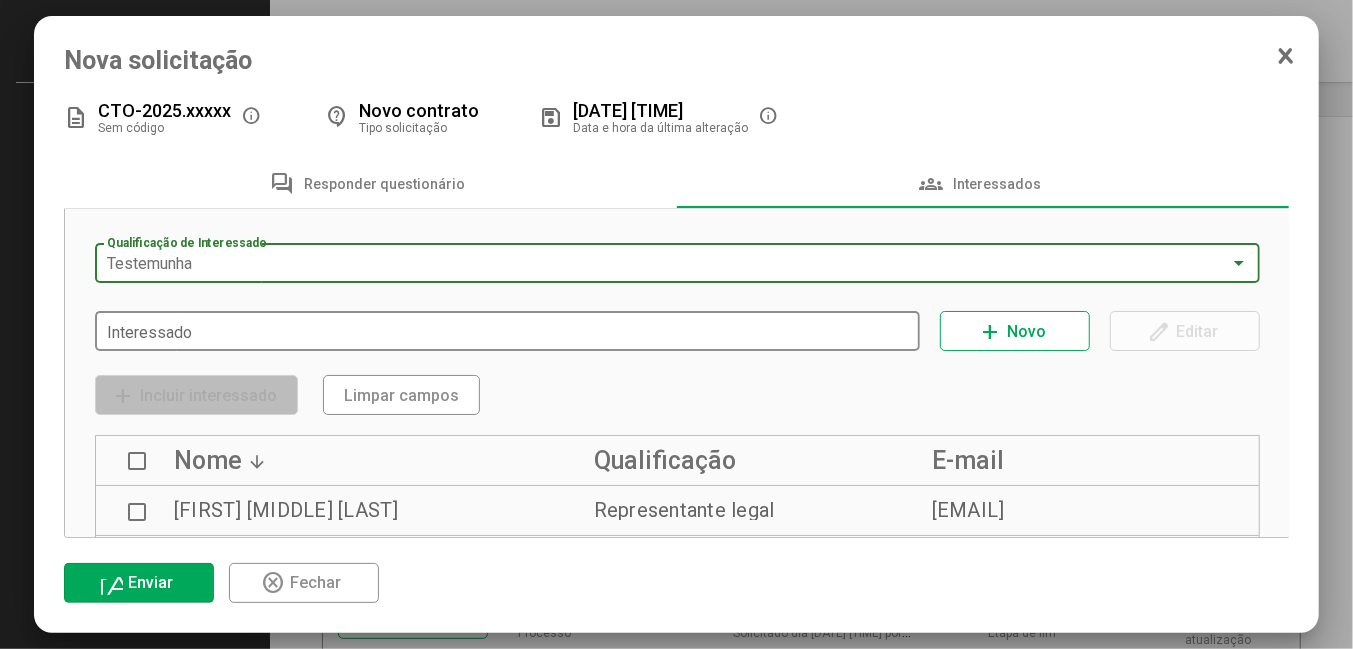 click on "Interessado" at bounding box center (507, 329) 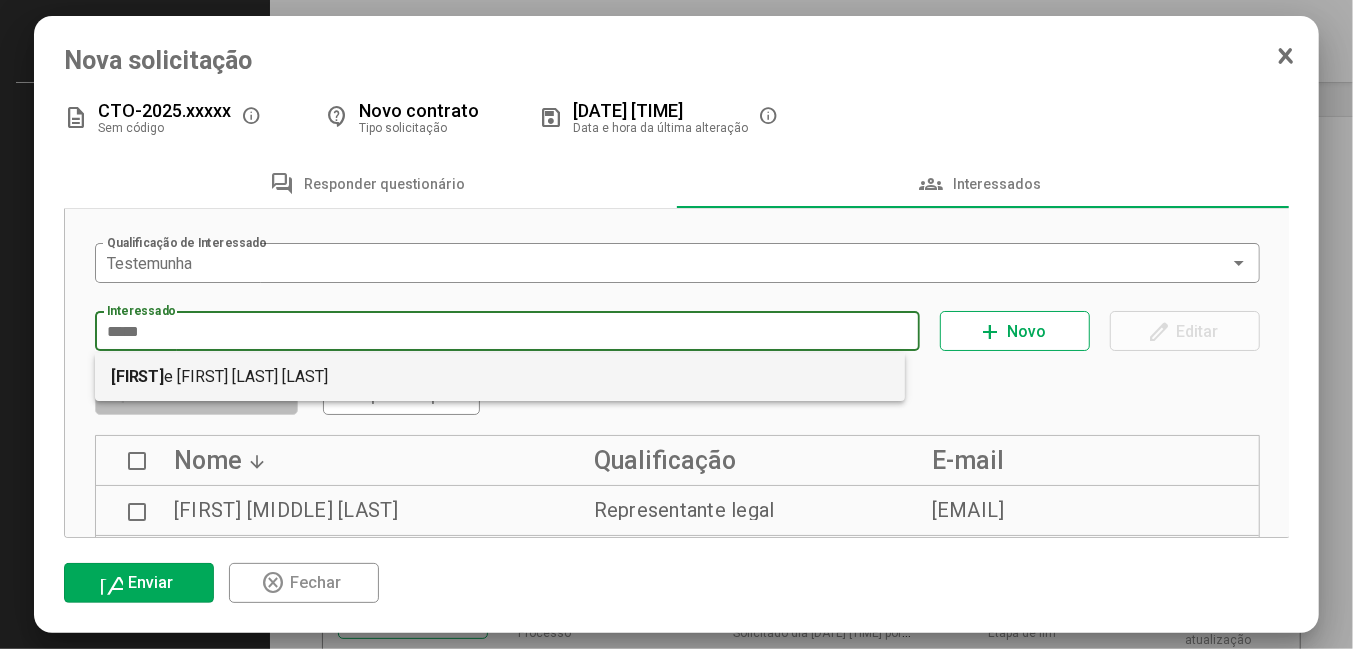 click on "[FIRST] [MIDDLE] [LAST] [LAST]" at bounding box center [500, 377] 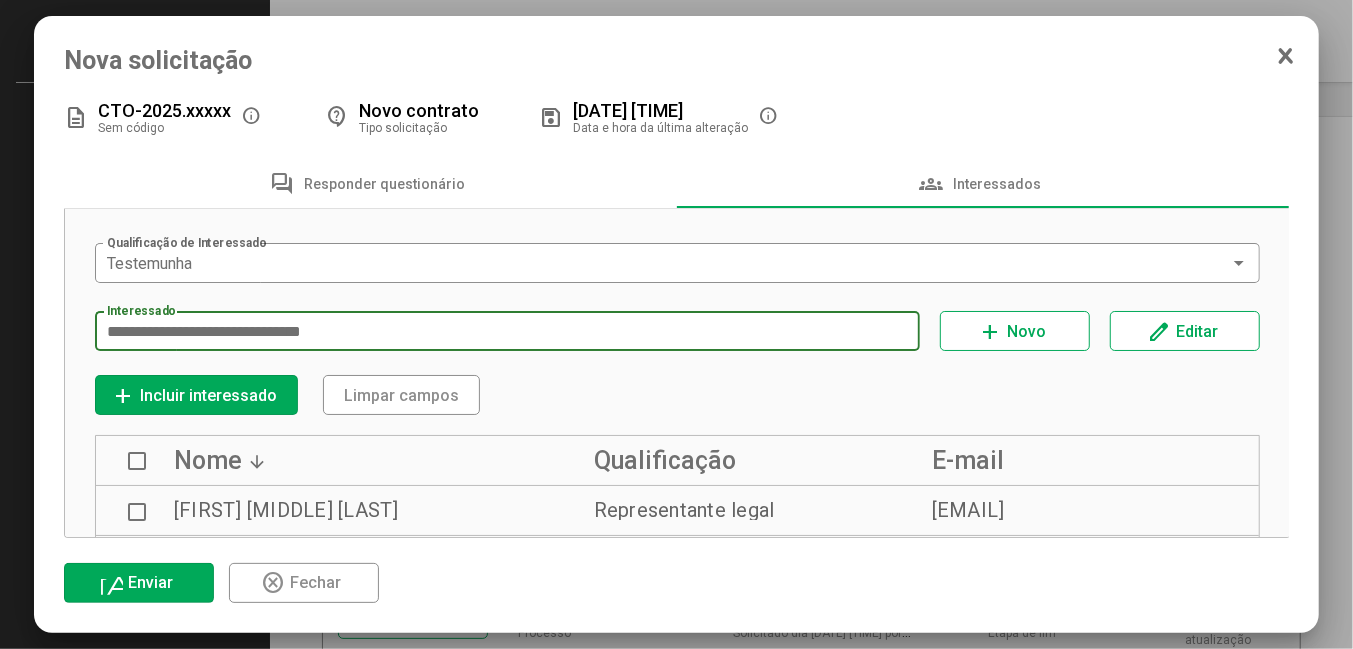 click on "Incluir interessado" at bounding box center (208, 395) 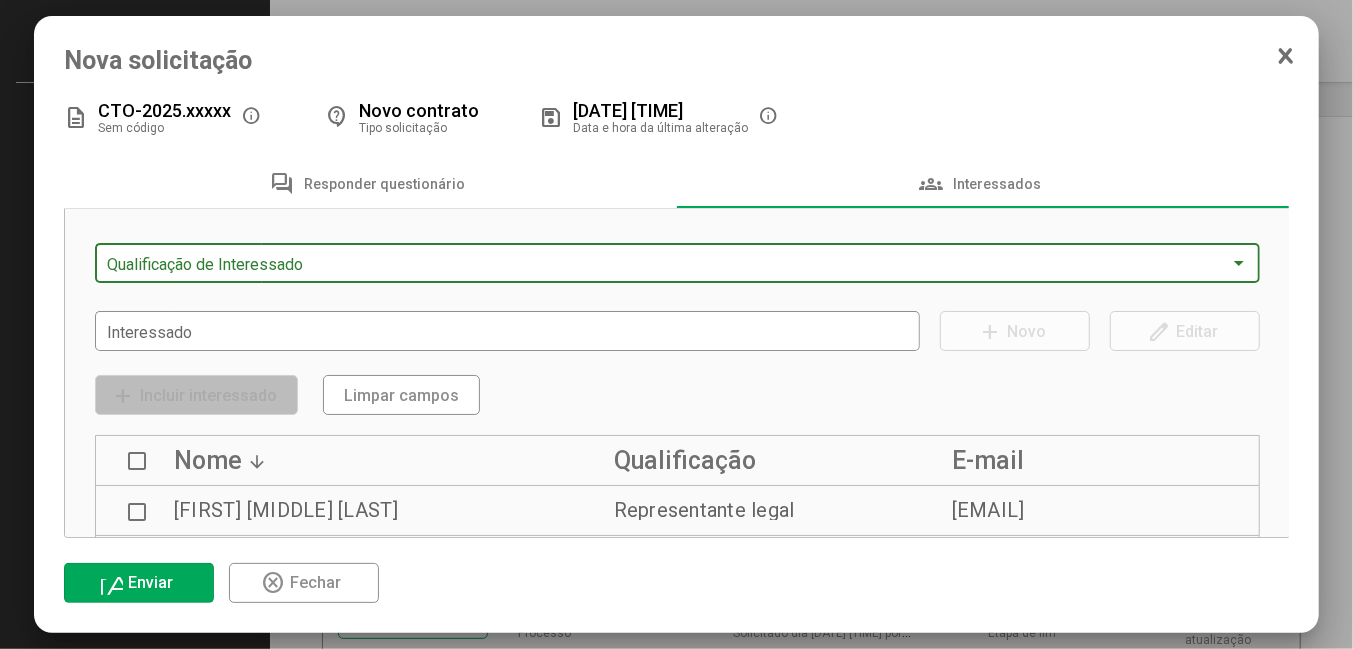 click at bounding box center (668, 264) 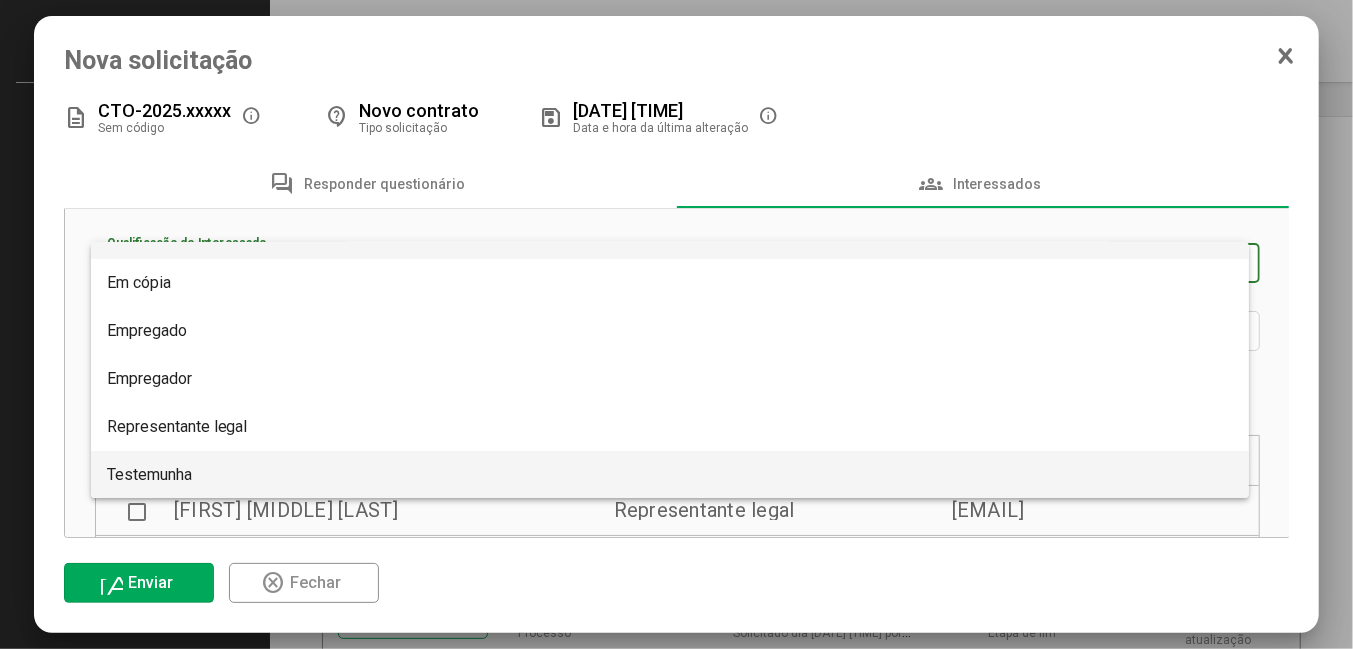 click on "Testemunha" at bounding box center (149, 474) 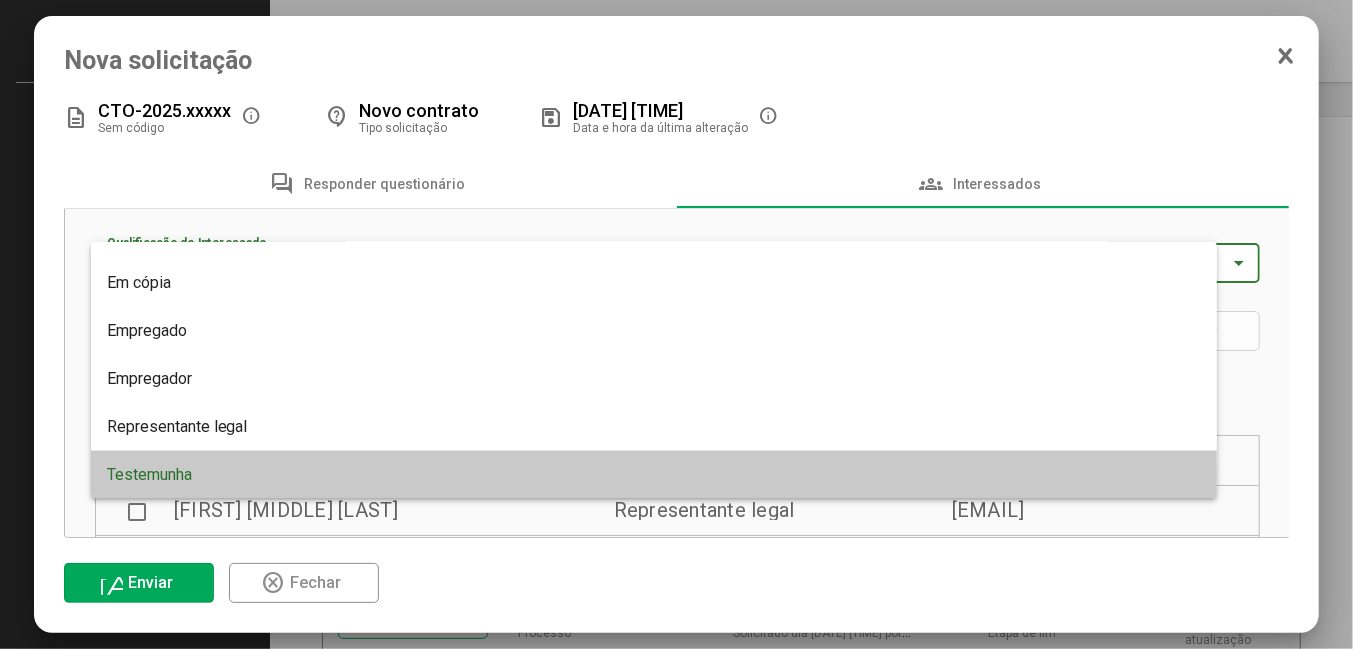 scroll, scrollTop: 32, scrollLeft: 0, axis: vertical 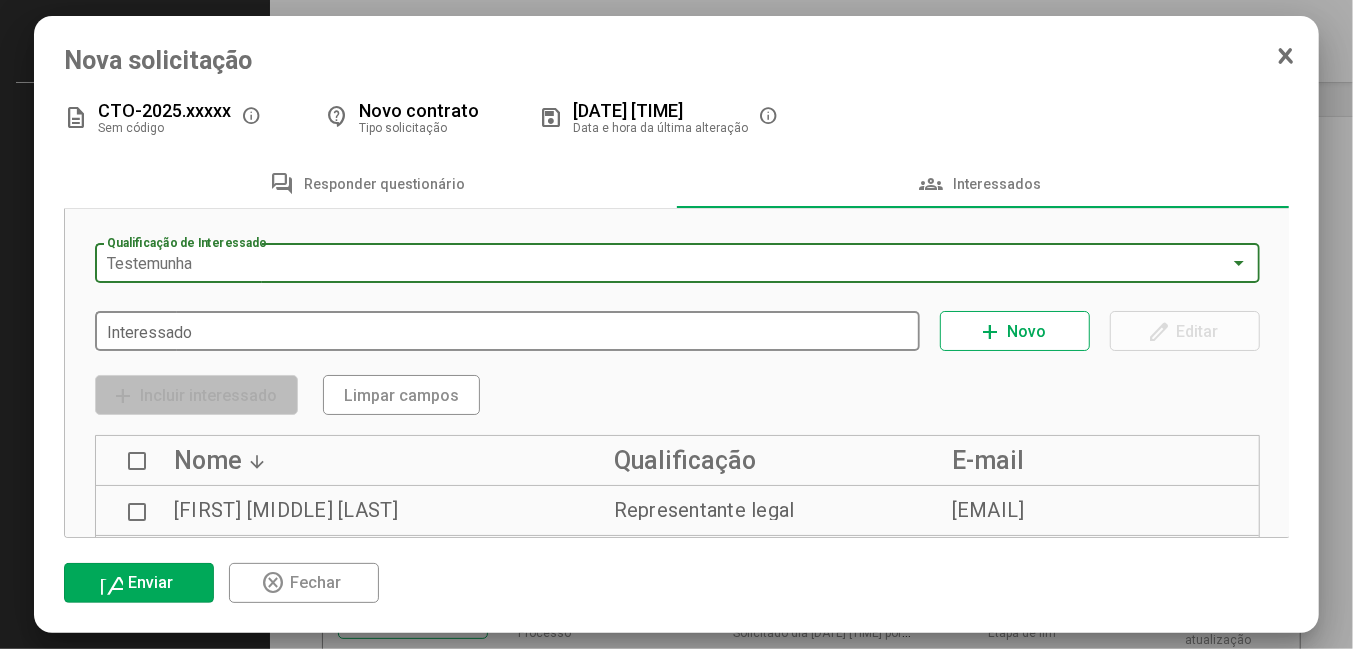 click on "Interessado" at bounding box center (507, 332) 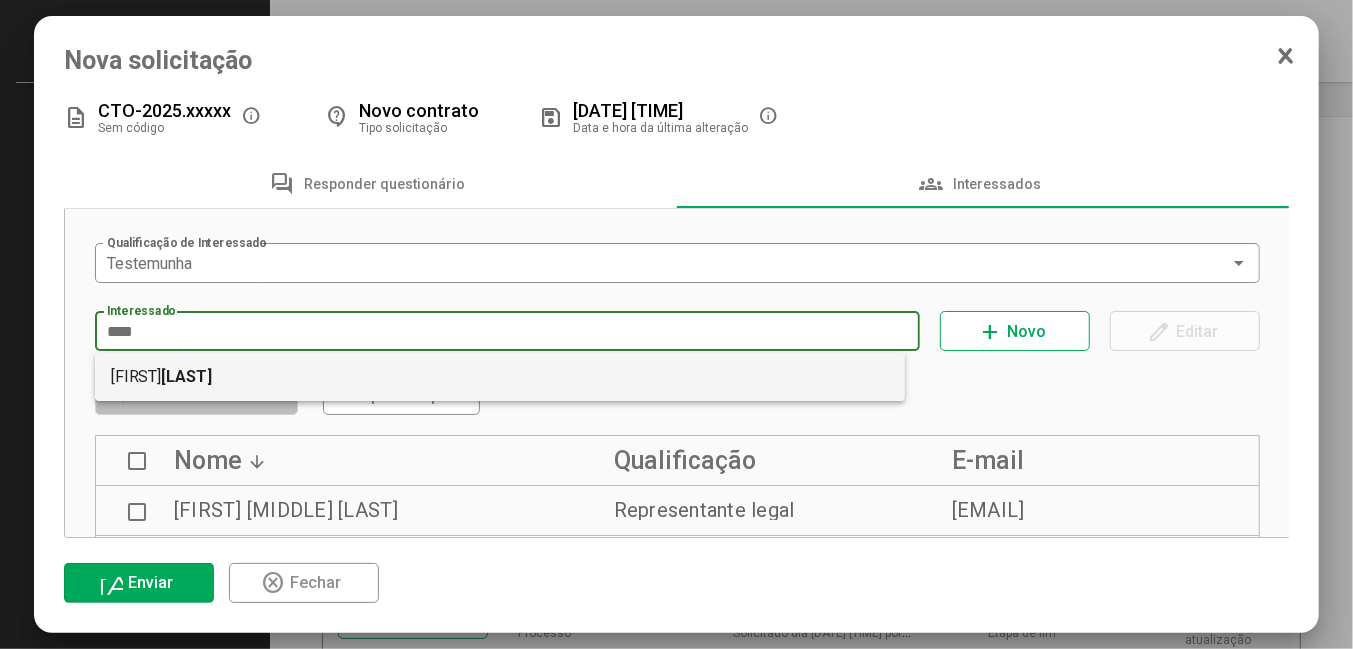 click on "[LAST]" at bounding box center [187, 377] 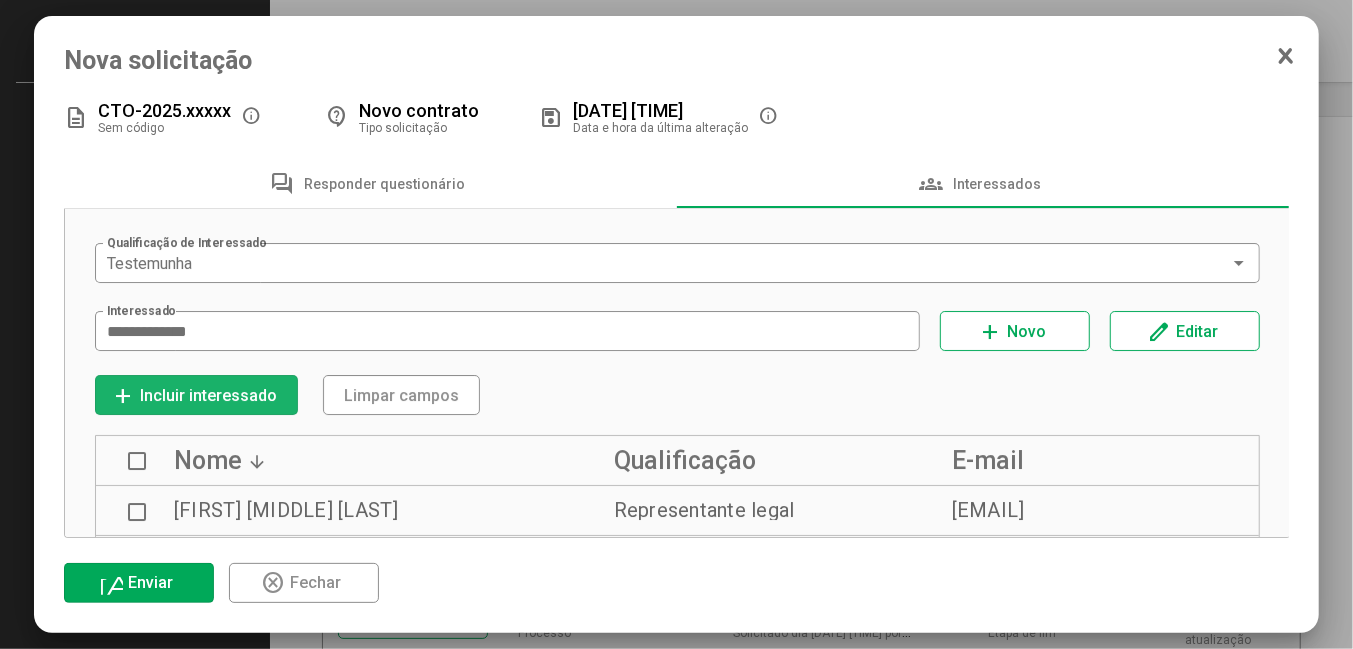 click on "Incluir interessado" at bounding box center (208, 395) 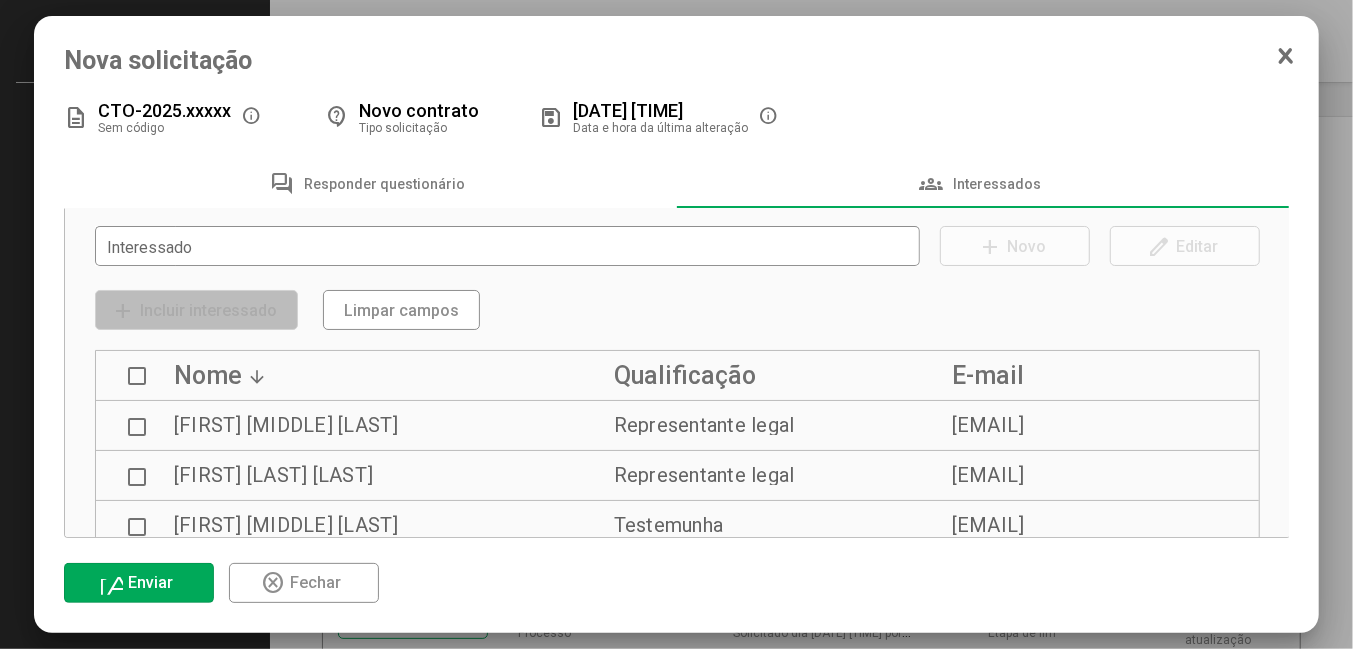 scroll, scrollTop: 0, scrollLeft: 0, axis: both 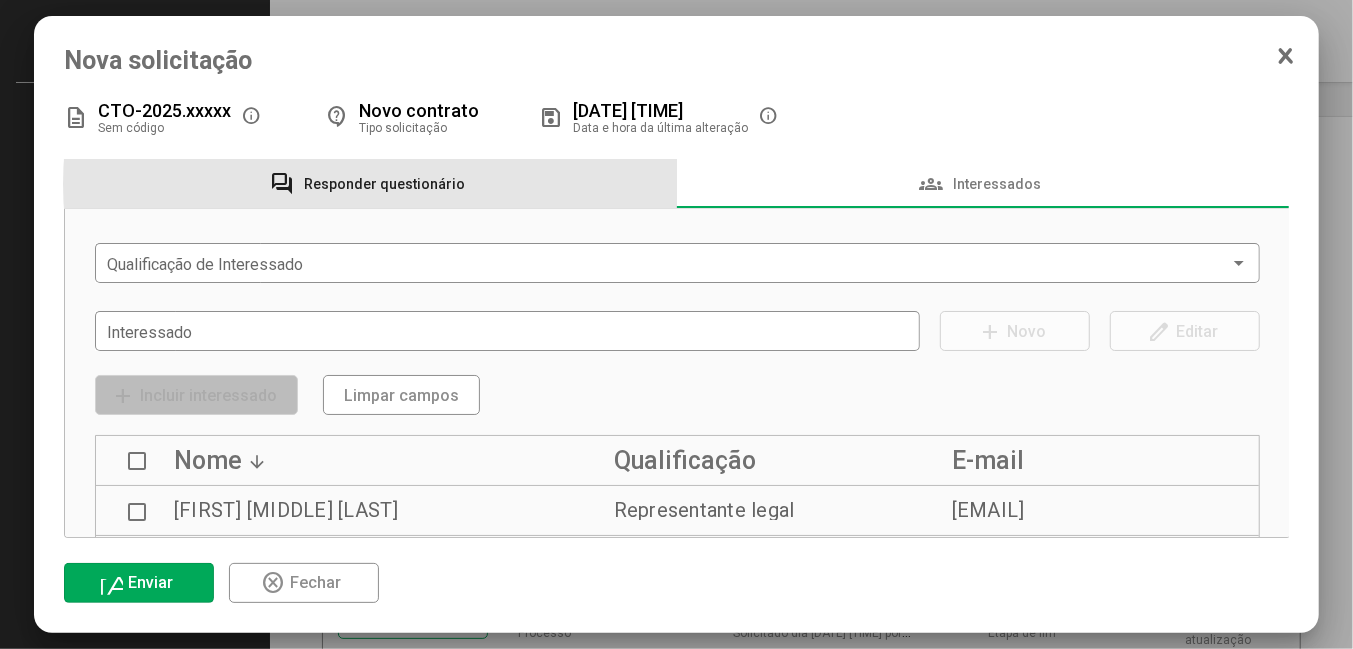 click on "Responder questionário" at bounding box center (384, 184) 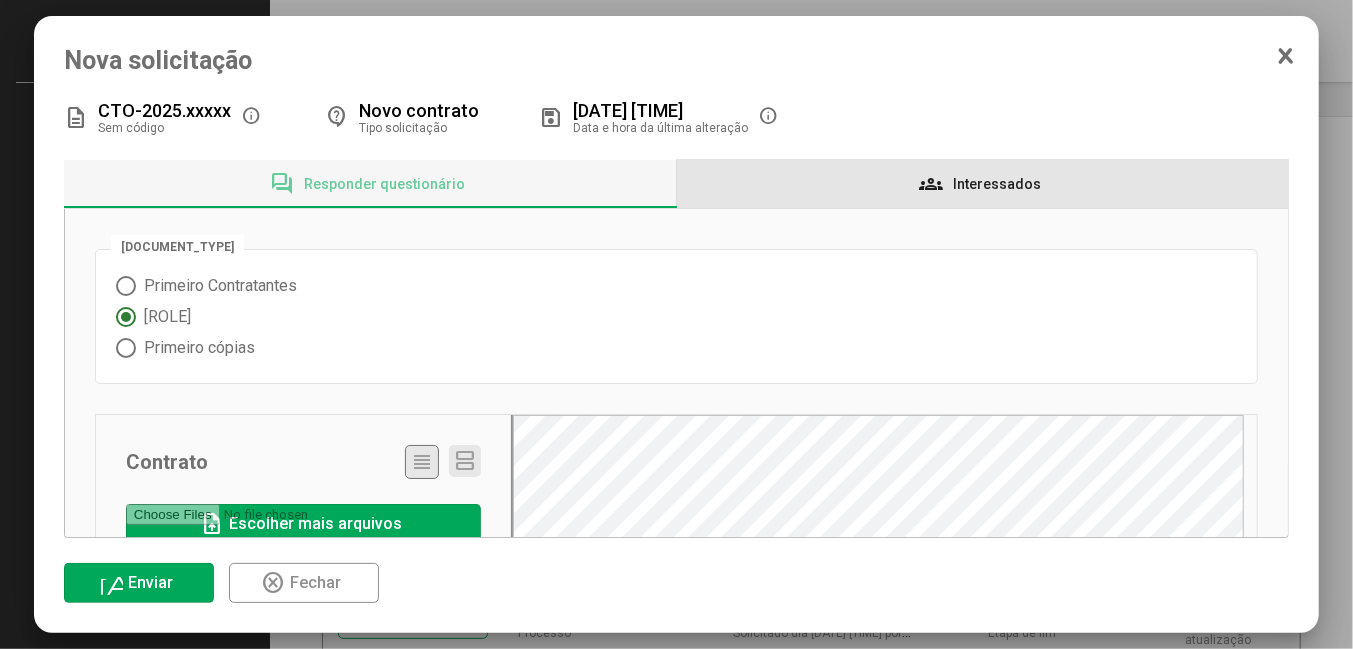 click on "groups  Interessados" at bounding box center (982, 184) 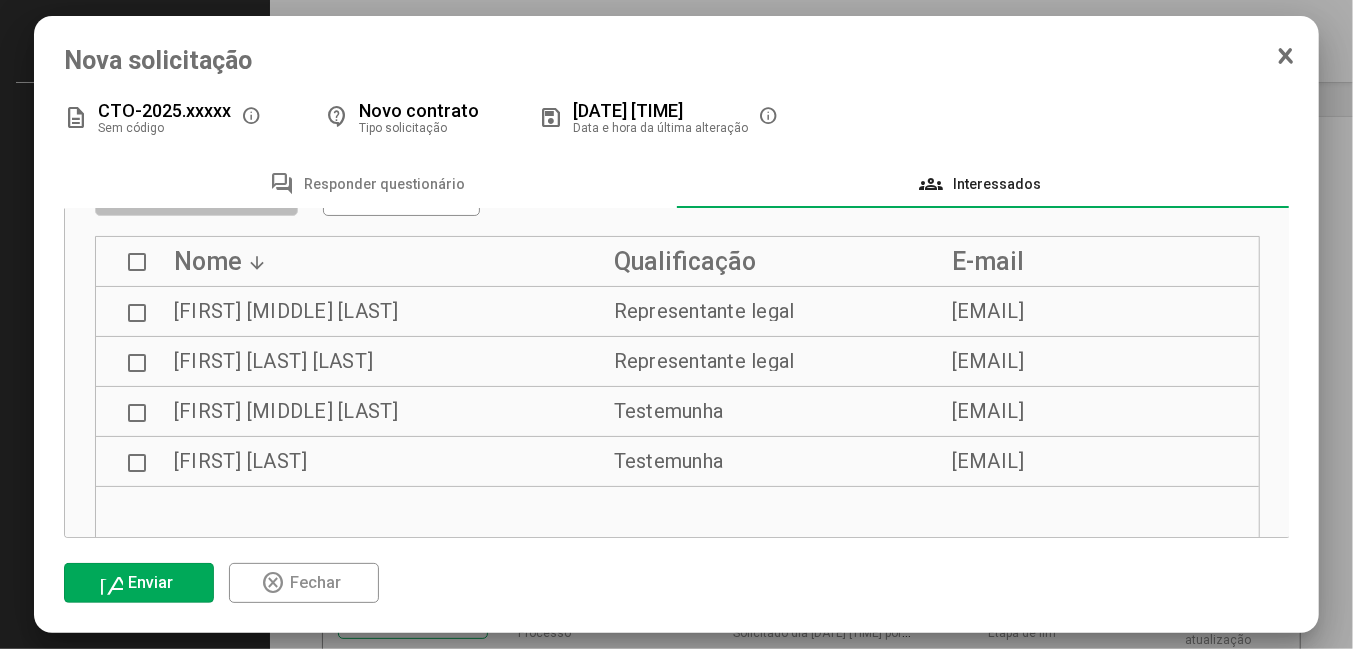 scroll, scrollTop: 0, scrollLeft: 0, axis: both 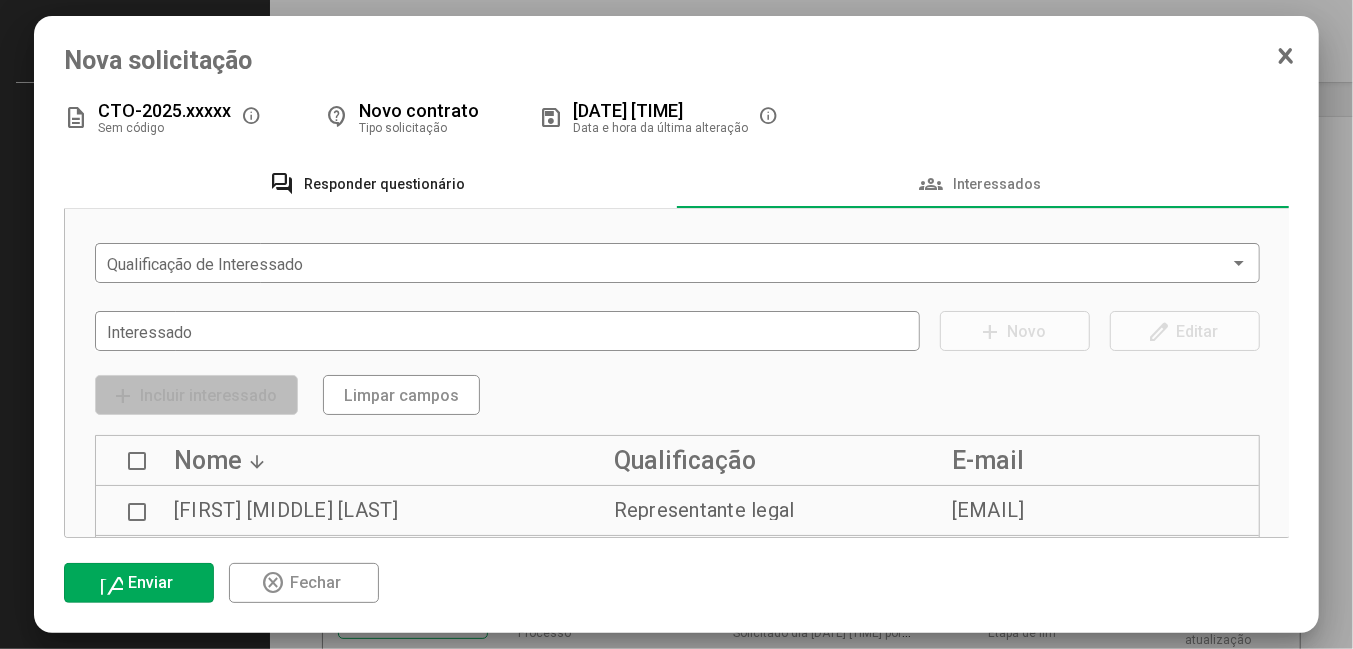 click on "forum  Responder questionário" at bounding box center (370, 184) 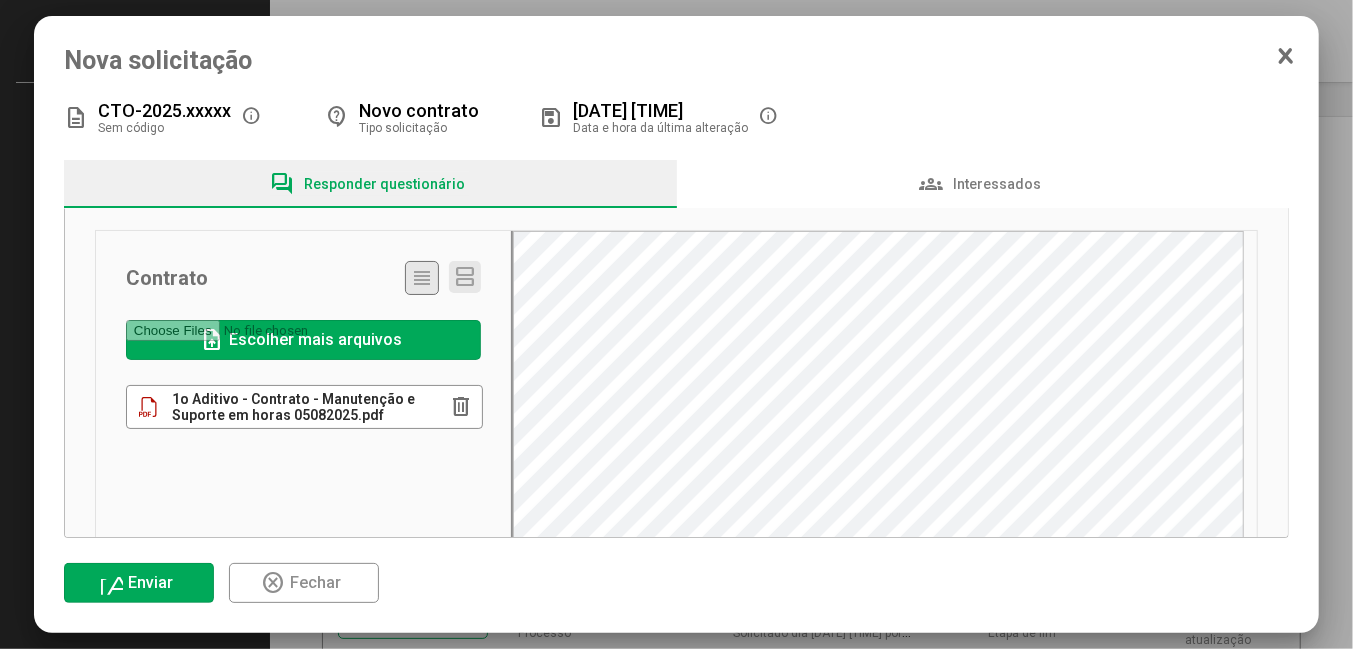 scroll, scrollTop: 199, scrollLeft: 0, axis: vertical 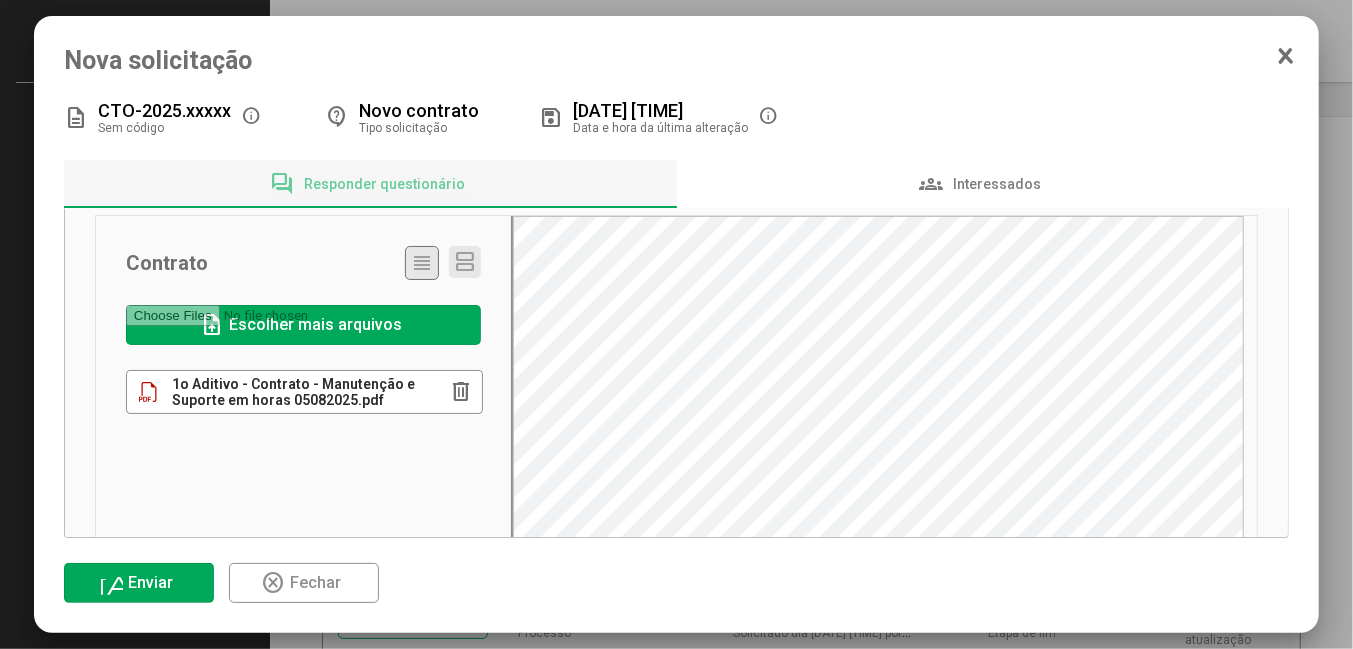 click on "send  Enviar" at bounding box center [139, 583] 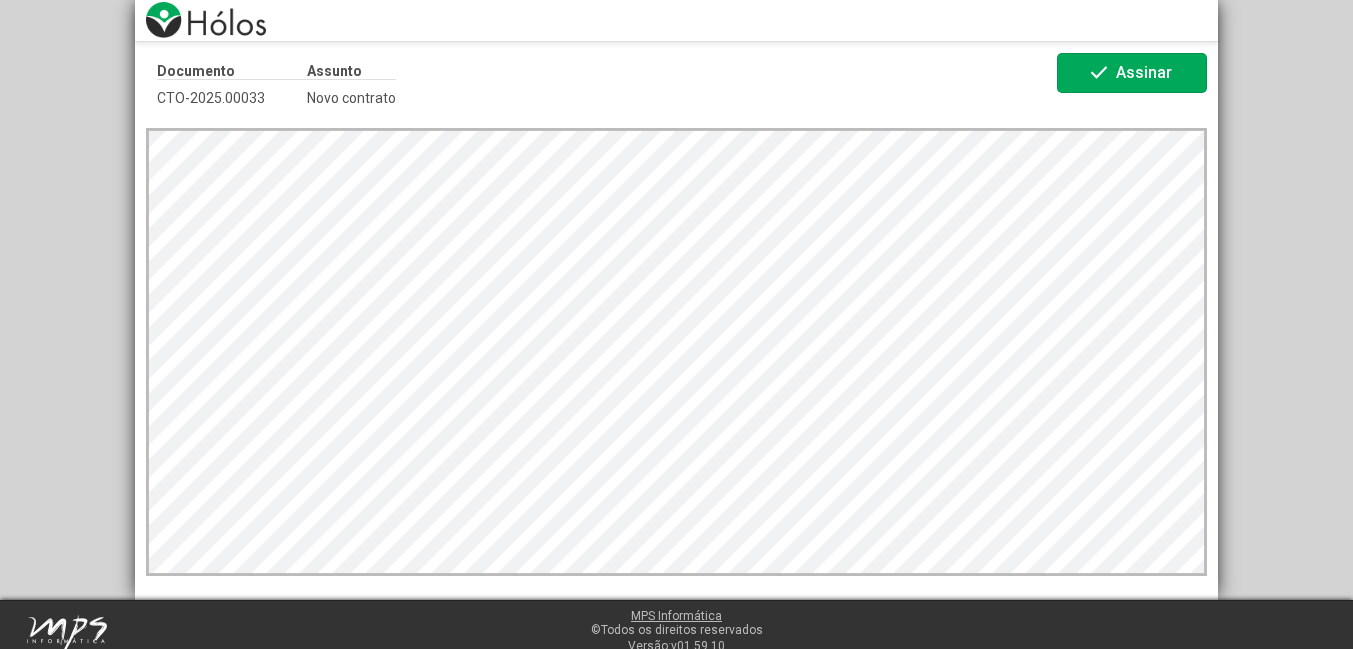 scroll, scrollTop: 0, scrollLeft: 0, axis: both 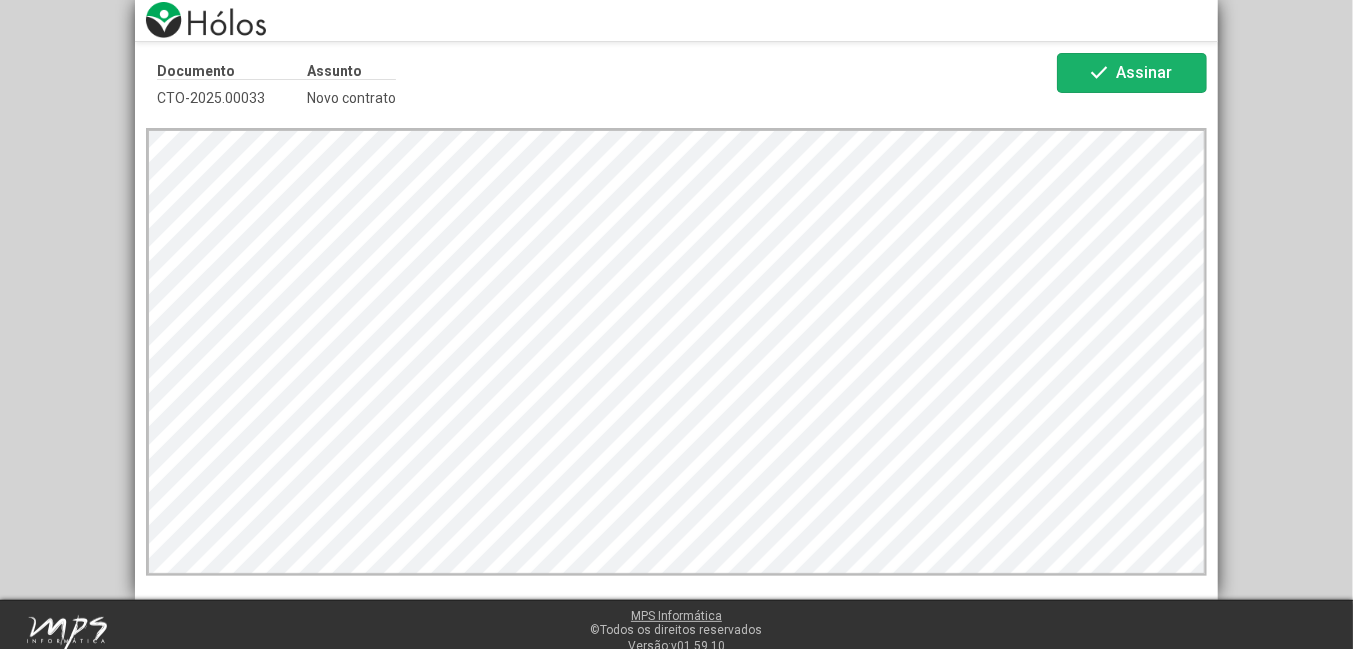 click on "check  Assinar" at bounding box center (1132, 72) 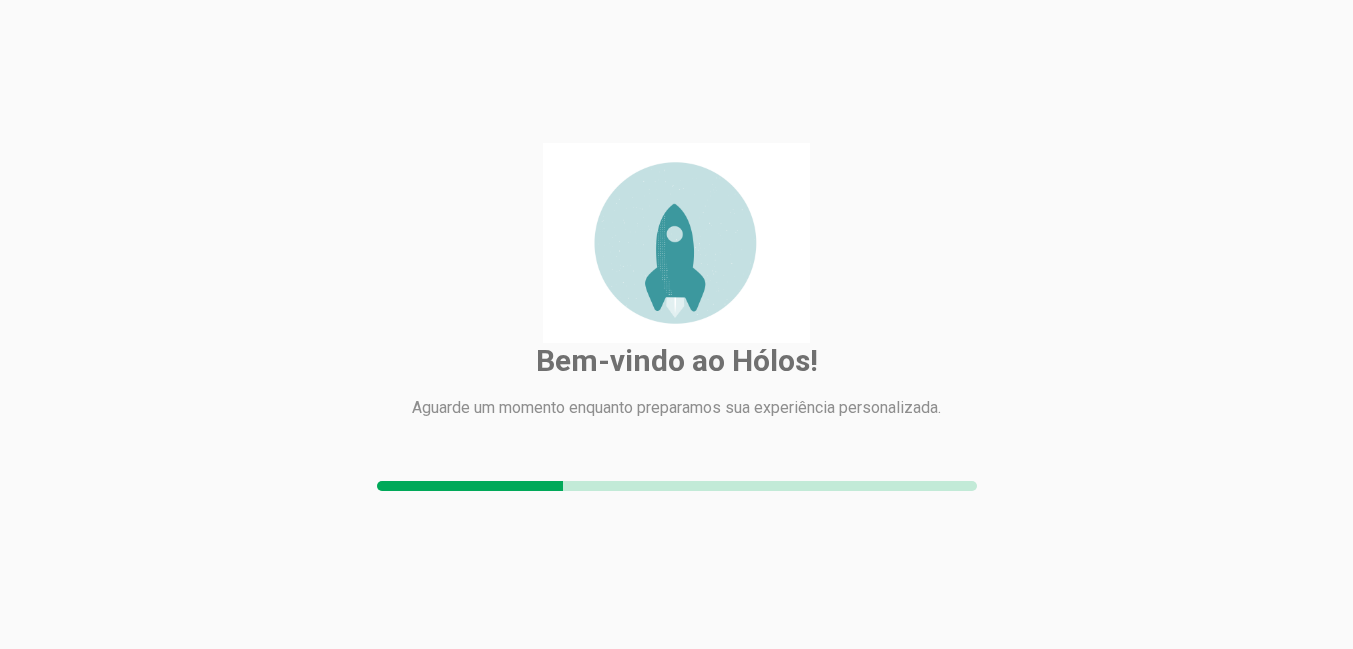 scroll, scrollTop: 0, scrollLeft: 0, axis: both 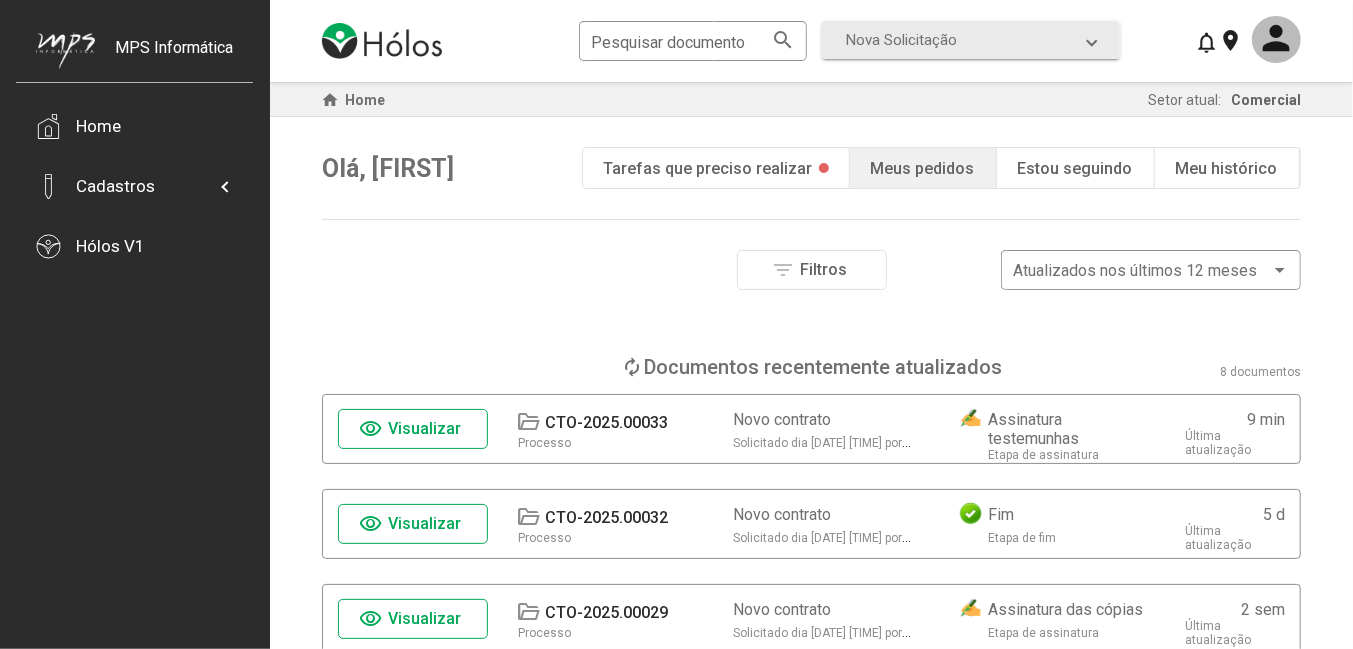 click on "Visualizar" at bounding box center [425, 428] 